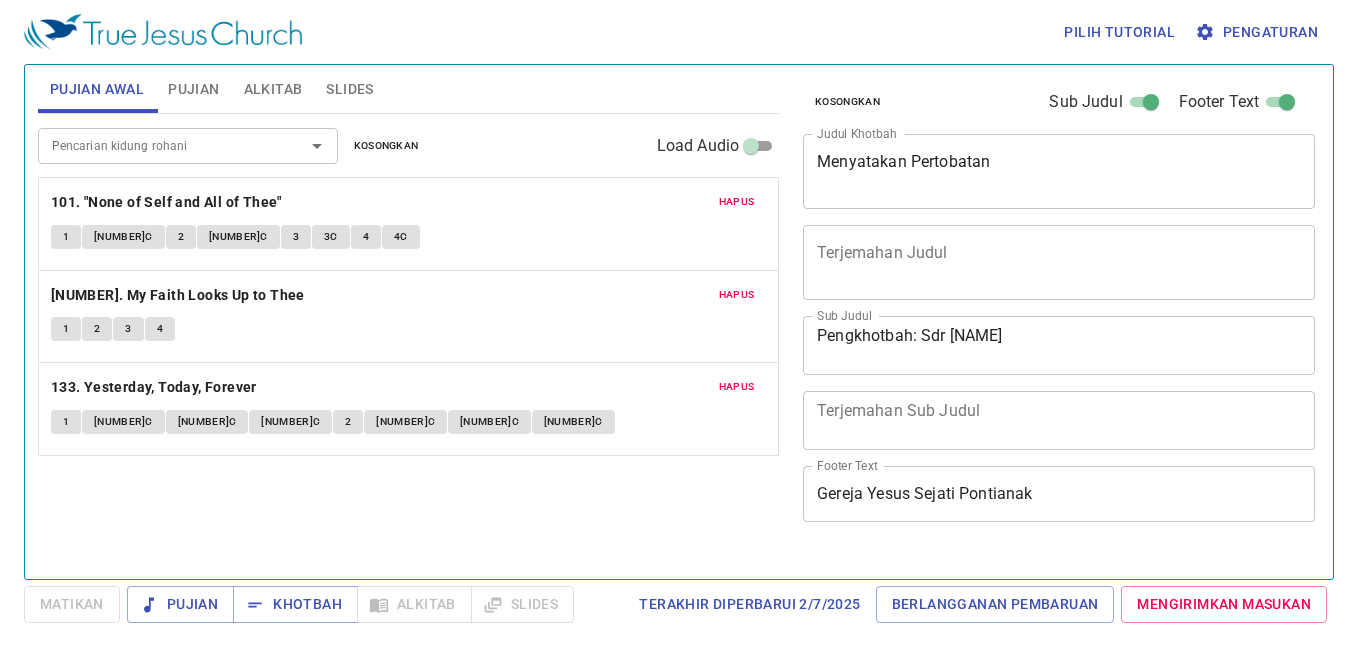 scroll, scrollTop: 0, scrollLeft: 0, axis: both 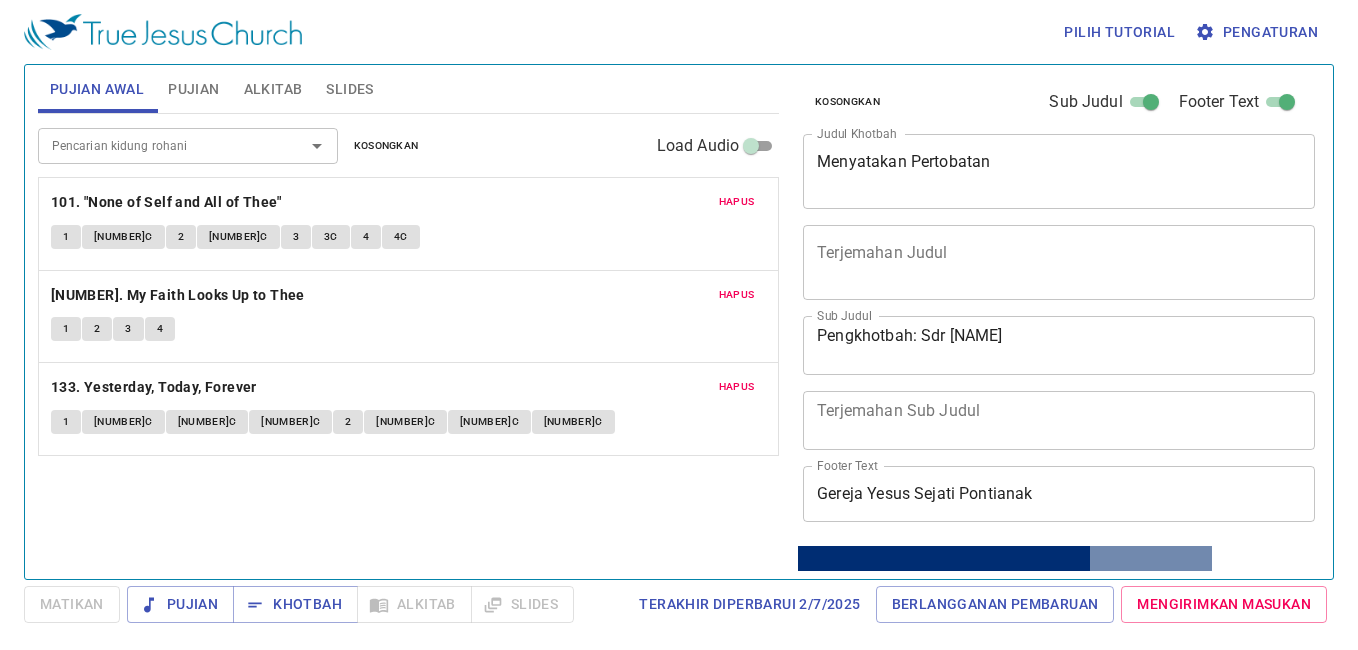 click on "Hapus" at bounding box center [737, 202] 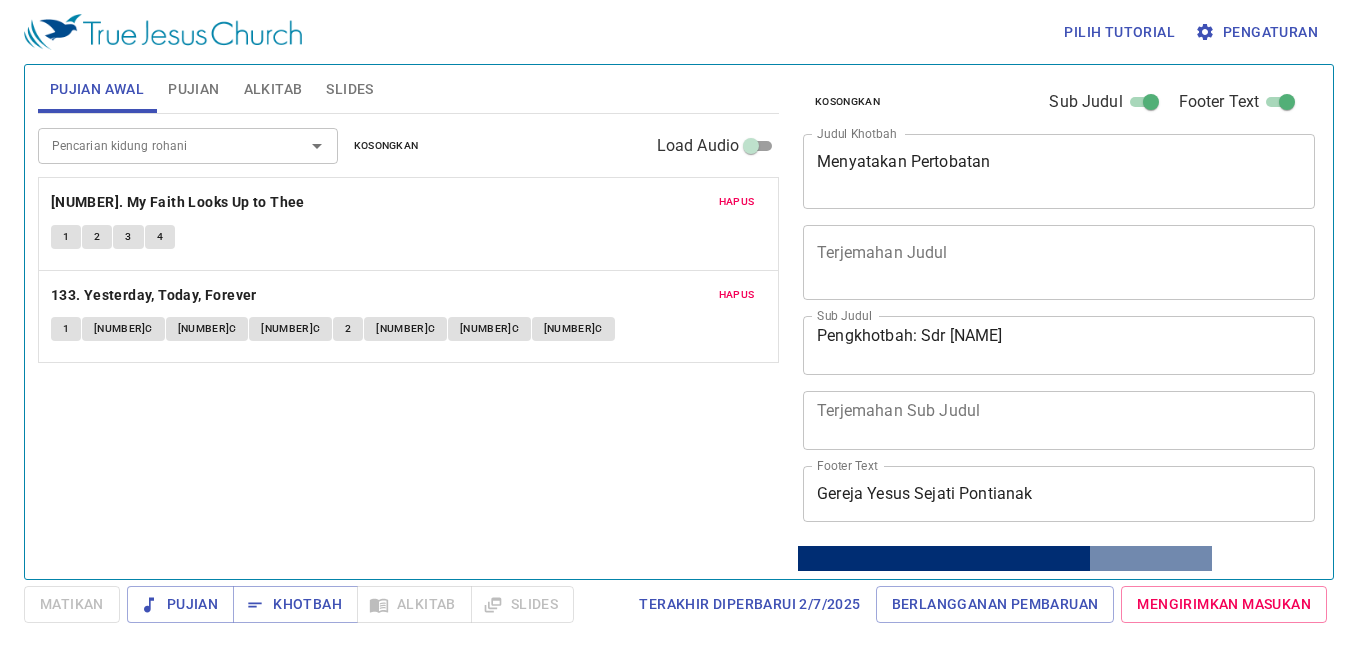 click on "Hapus" at bounding box center (737, 202) 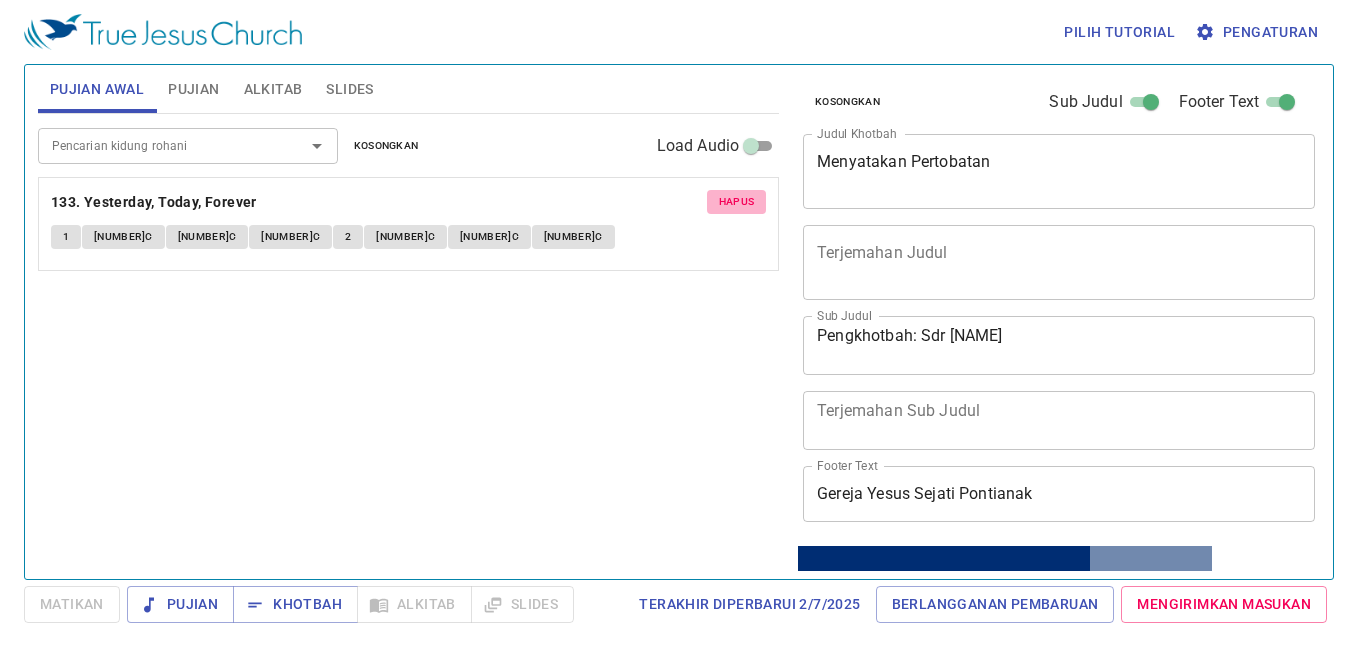 click on "Hapus" at bounding box center (737, 202) 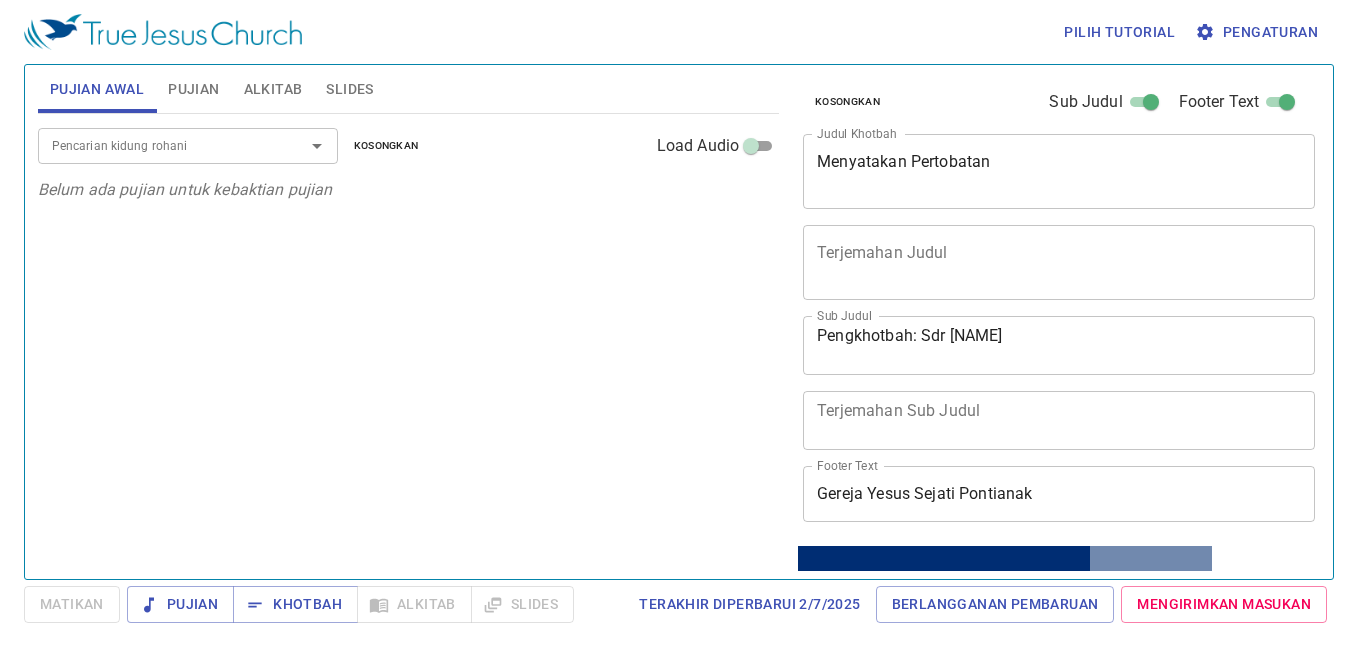 click at bounding box center [303, 146] 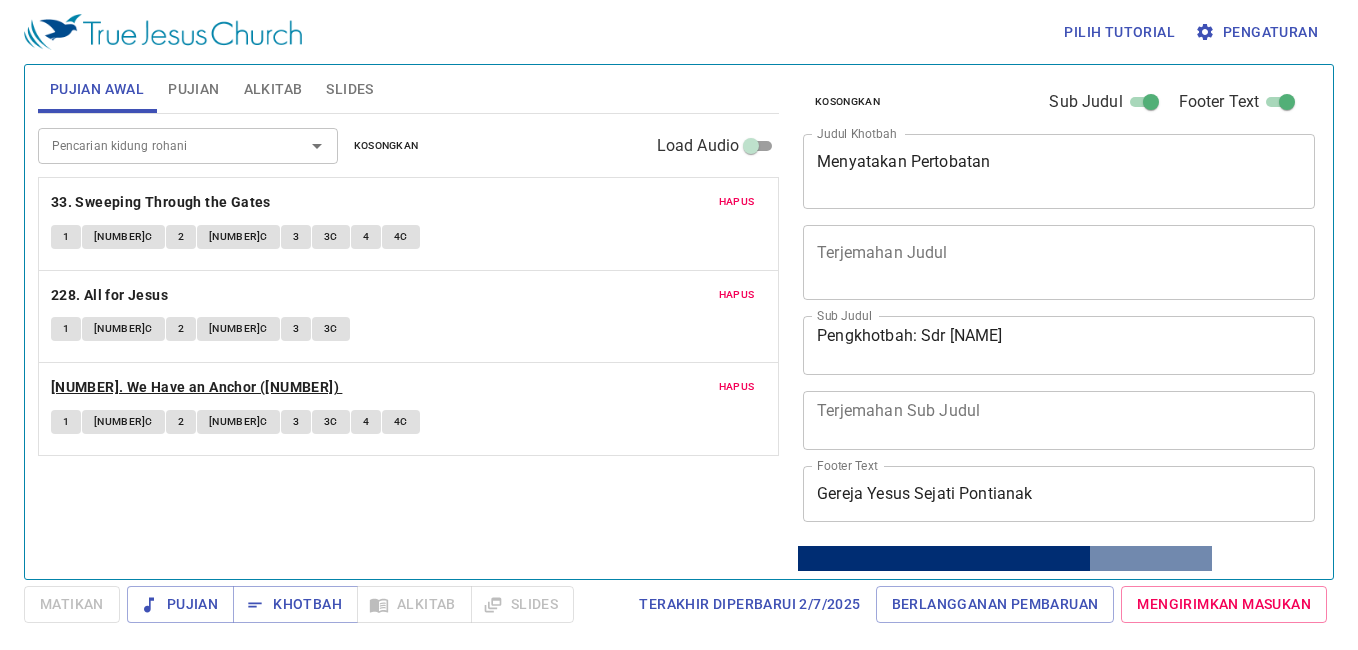 click on "422. We Have an Anchor (508)" at bounding box center [161, 202] 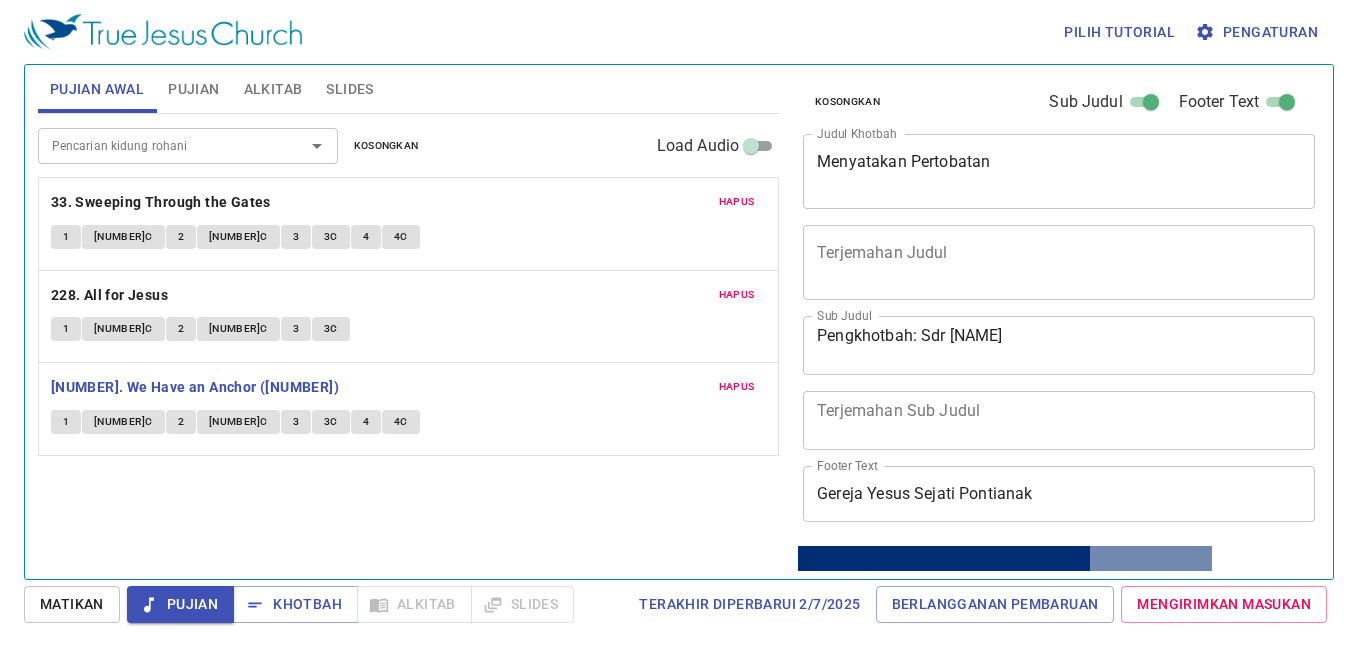 click on "Hapus" at bounding box center (737, 202) 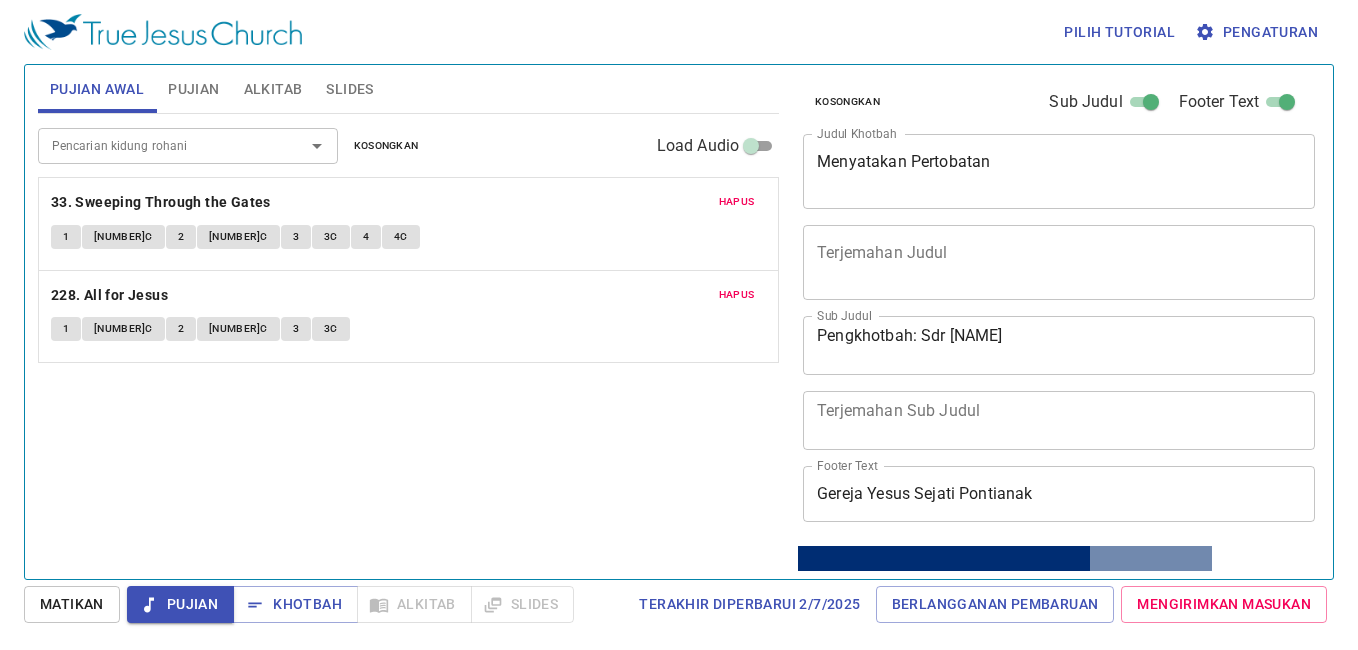 click on "Pencarian kidung rohani" at bounding box center (158, 145) 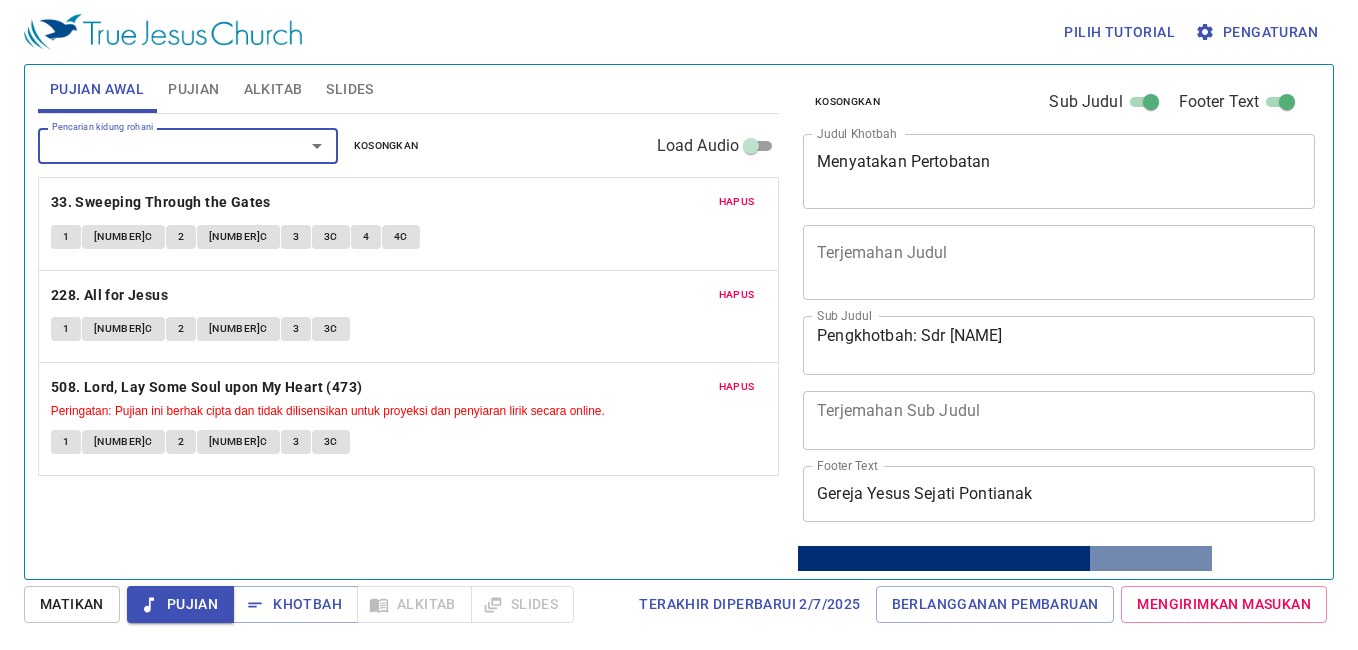 click on "Hapus" at bounding box center (737, 202) 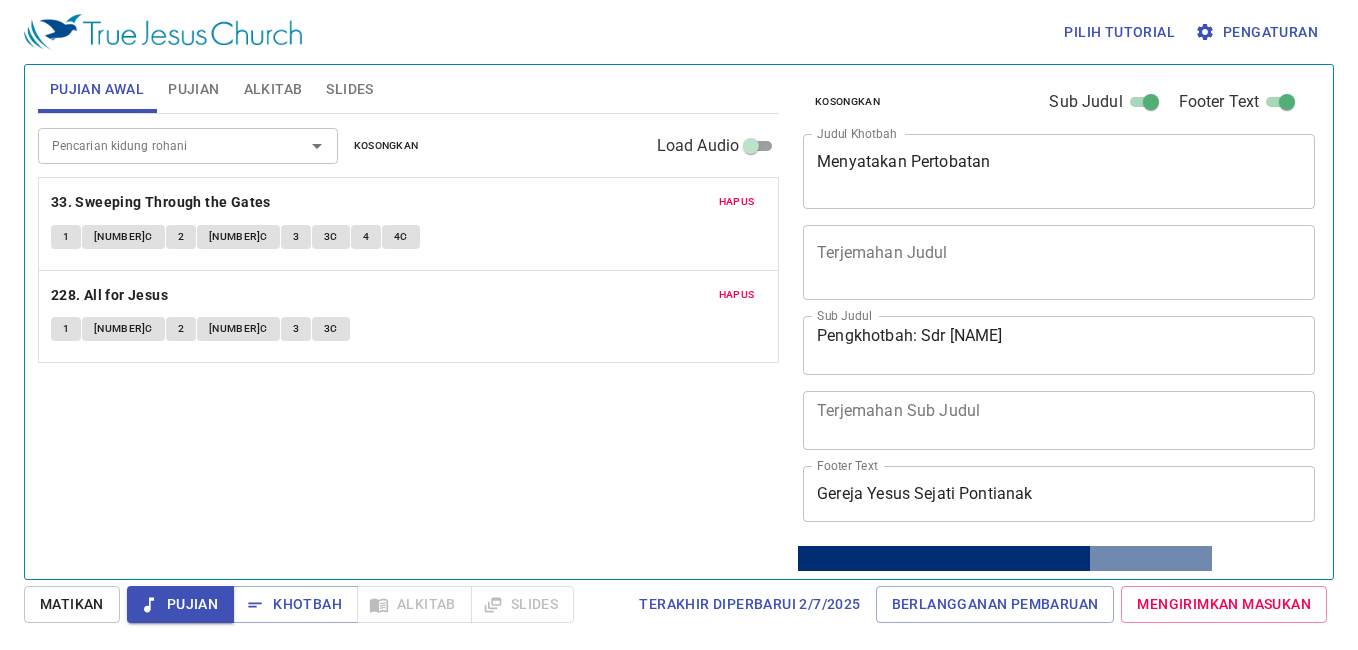 click on "Pencarian kidung rohani" at bounding box center (158, 145) 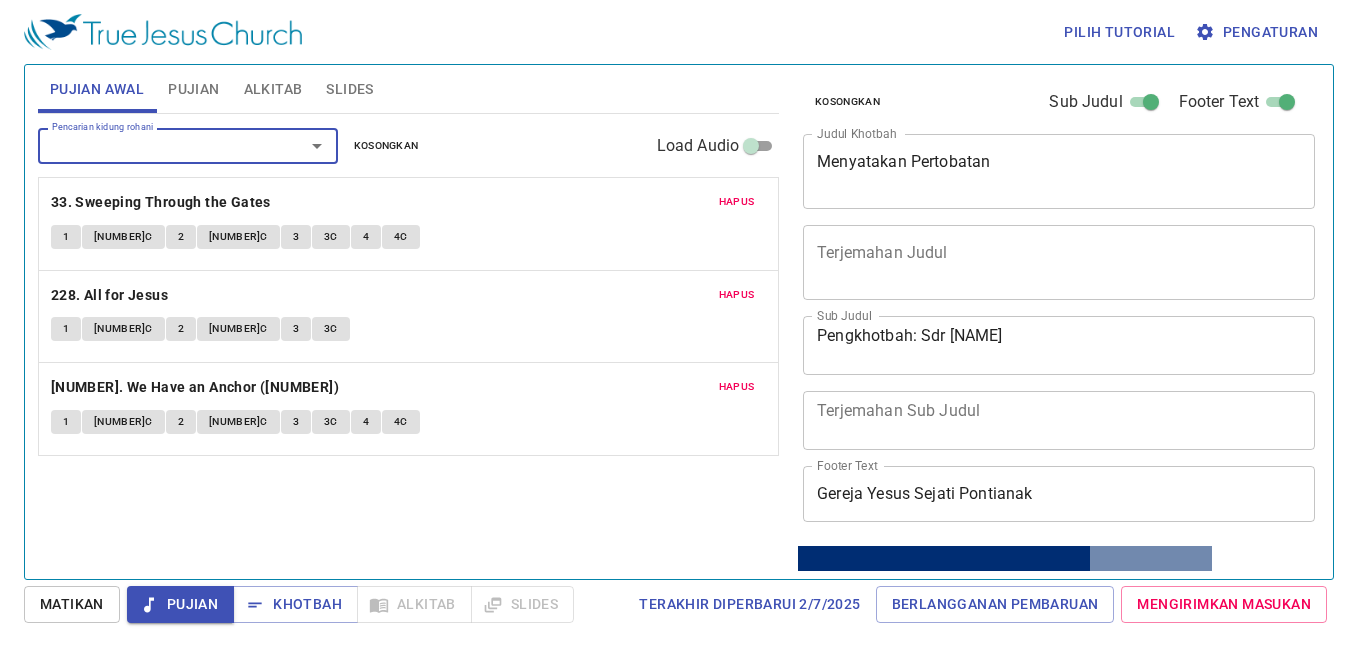 click on "1" at bounding box center (66, 237) 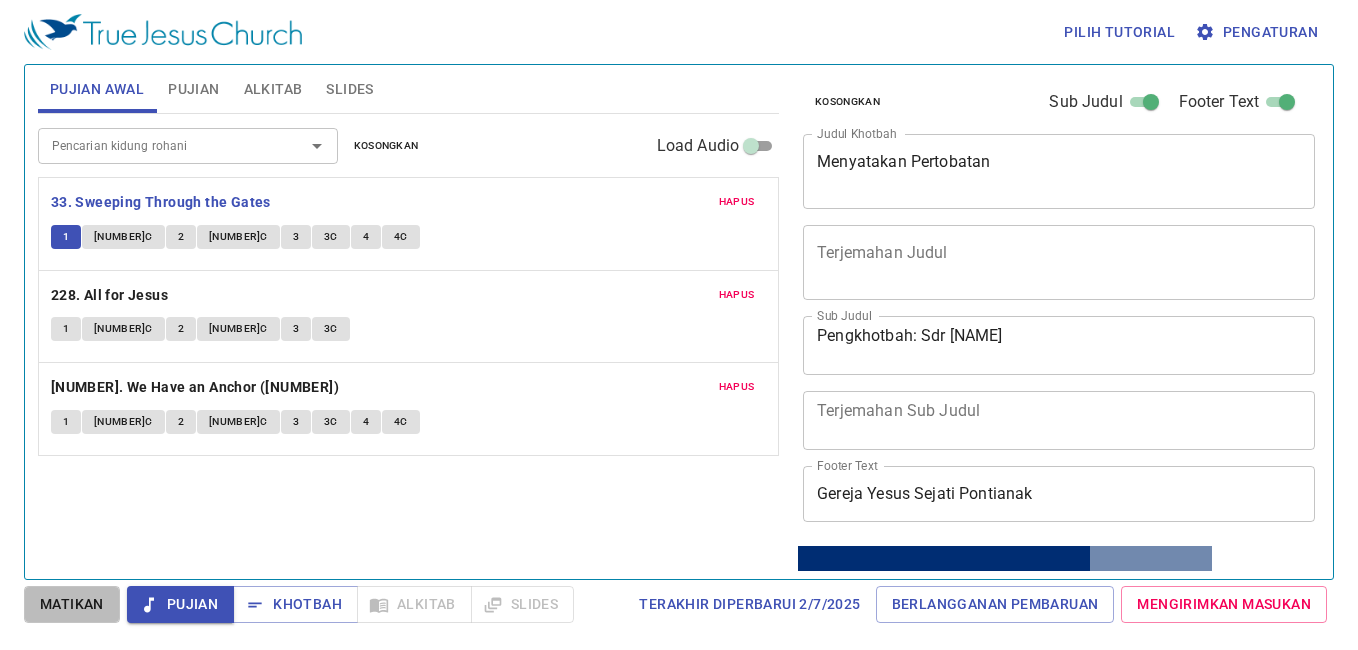 click on "Matikan" at bounding box center [72, 604] 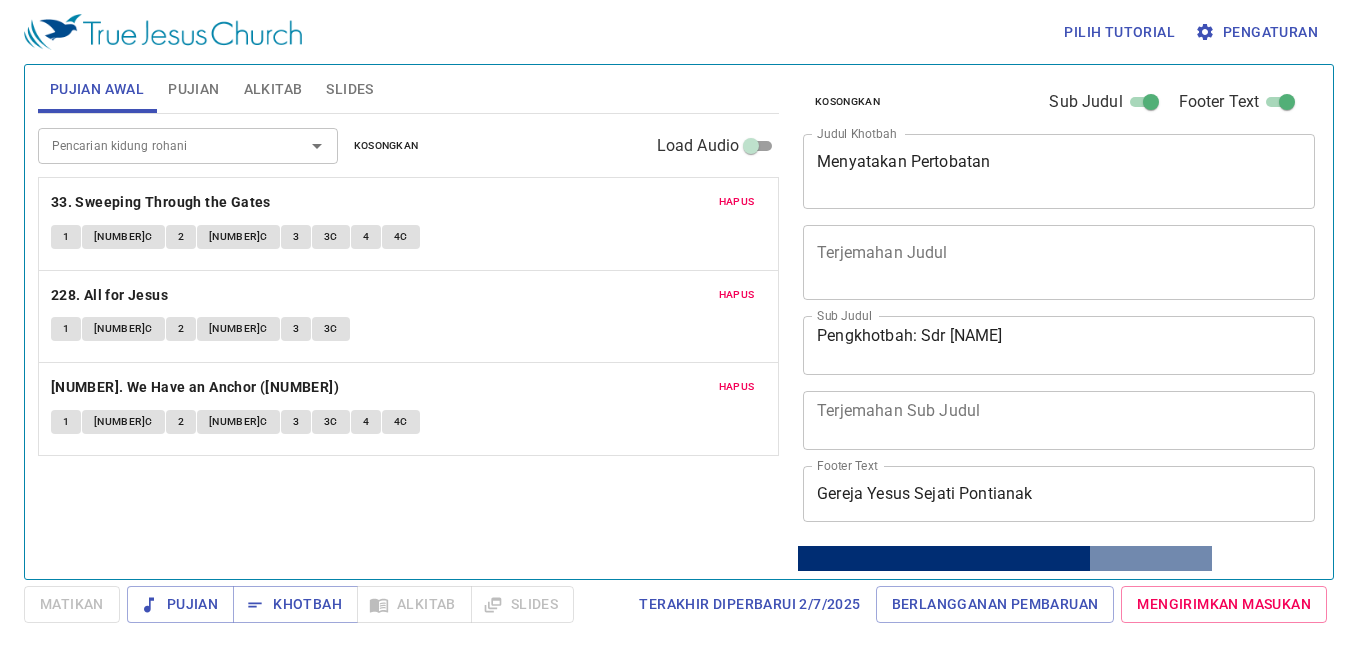 click on "1" at bounding box center (66, 237) 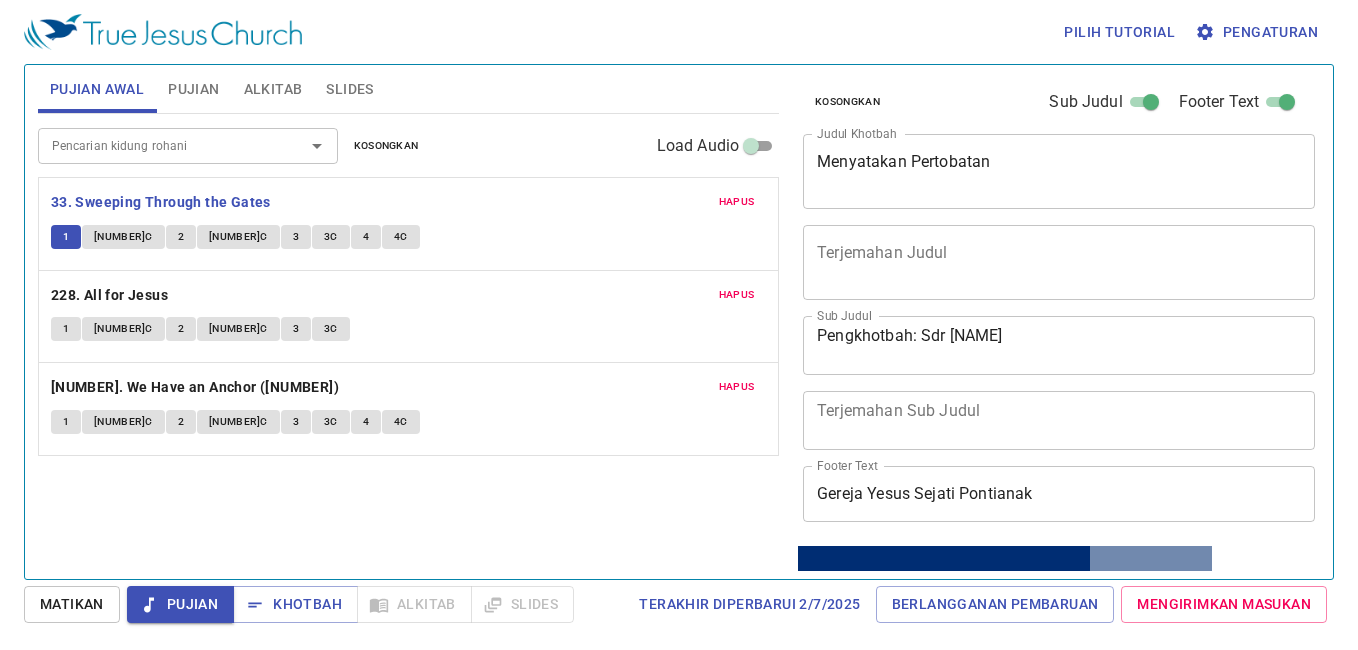 click on "1" at bounding box center [66, 329] 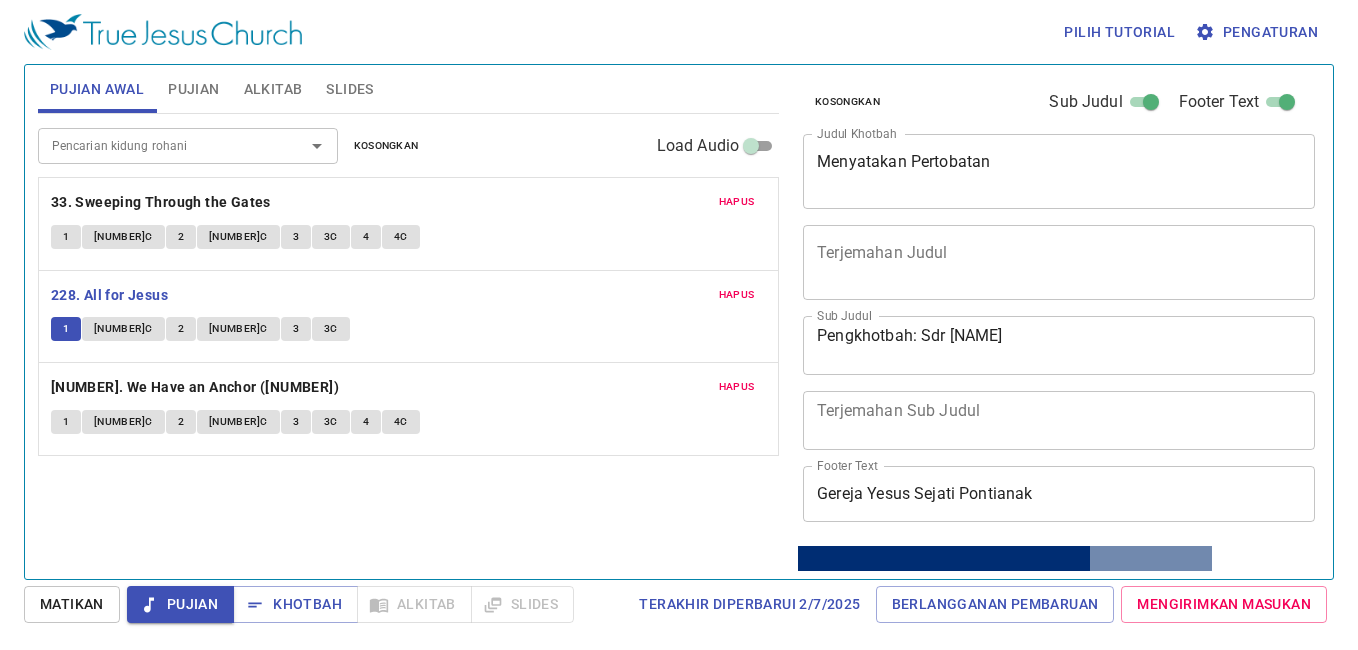 click on "Matikan" at bounding box center [72, 604] 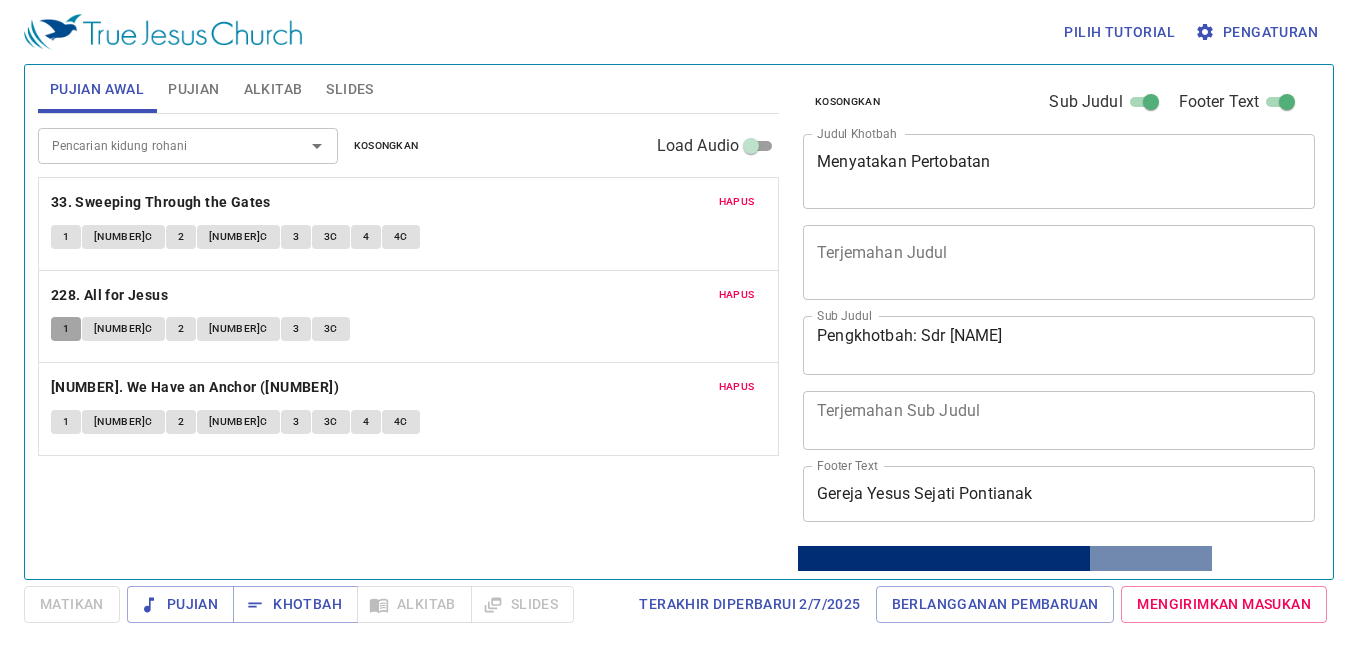 click on "1" at bounding box center [66, 329] 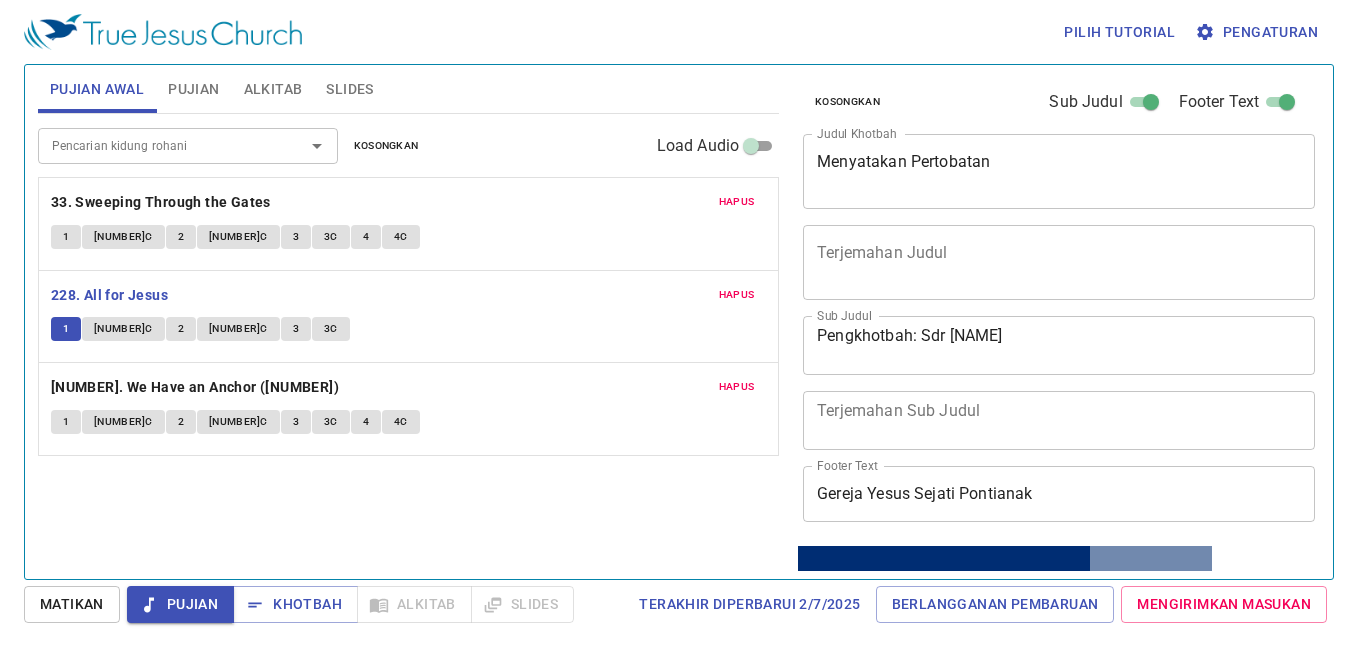 click on "1" at bounding box center [66, 422] 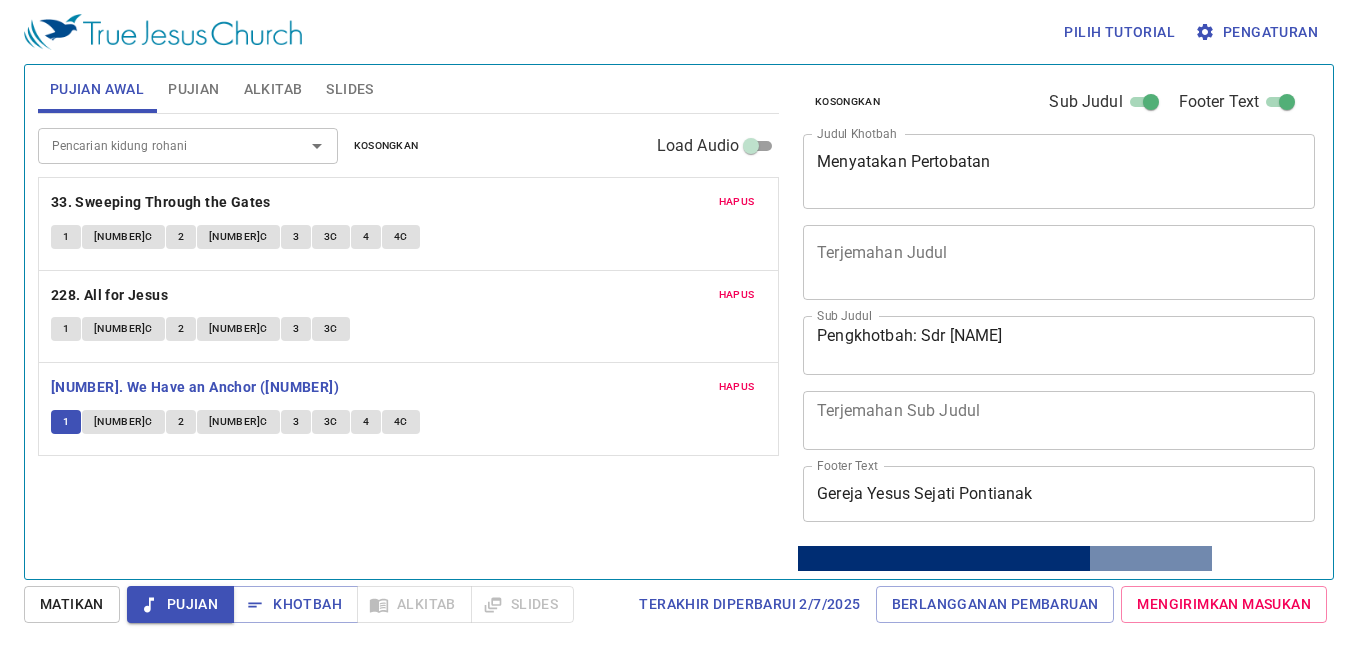 click on "Pencarian kidung rohani" at bounding box center (158, 145) 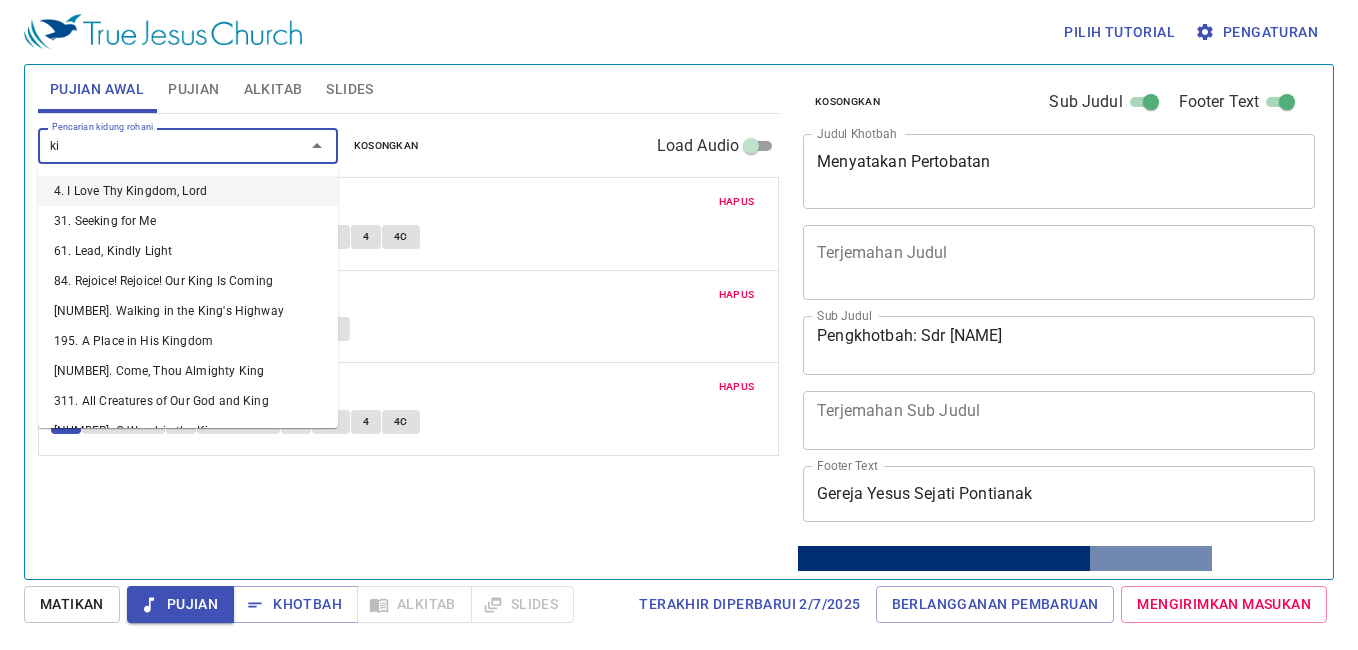 type on "k" 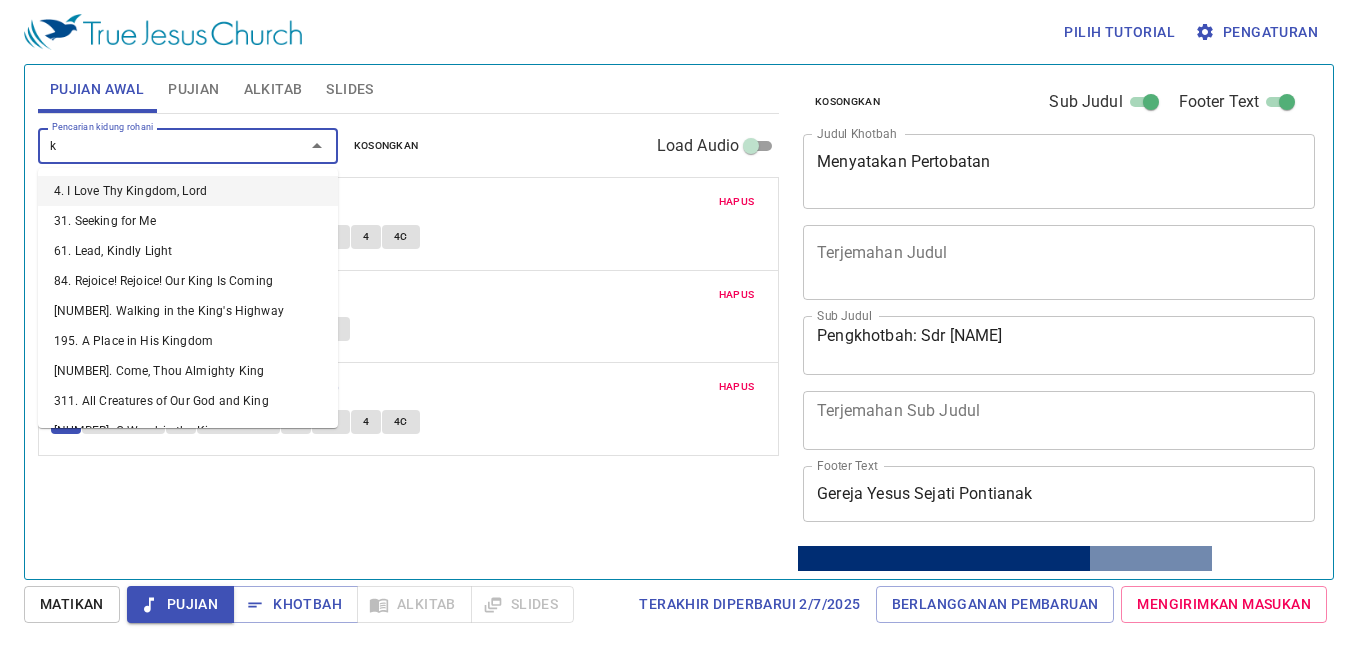 type 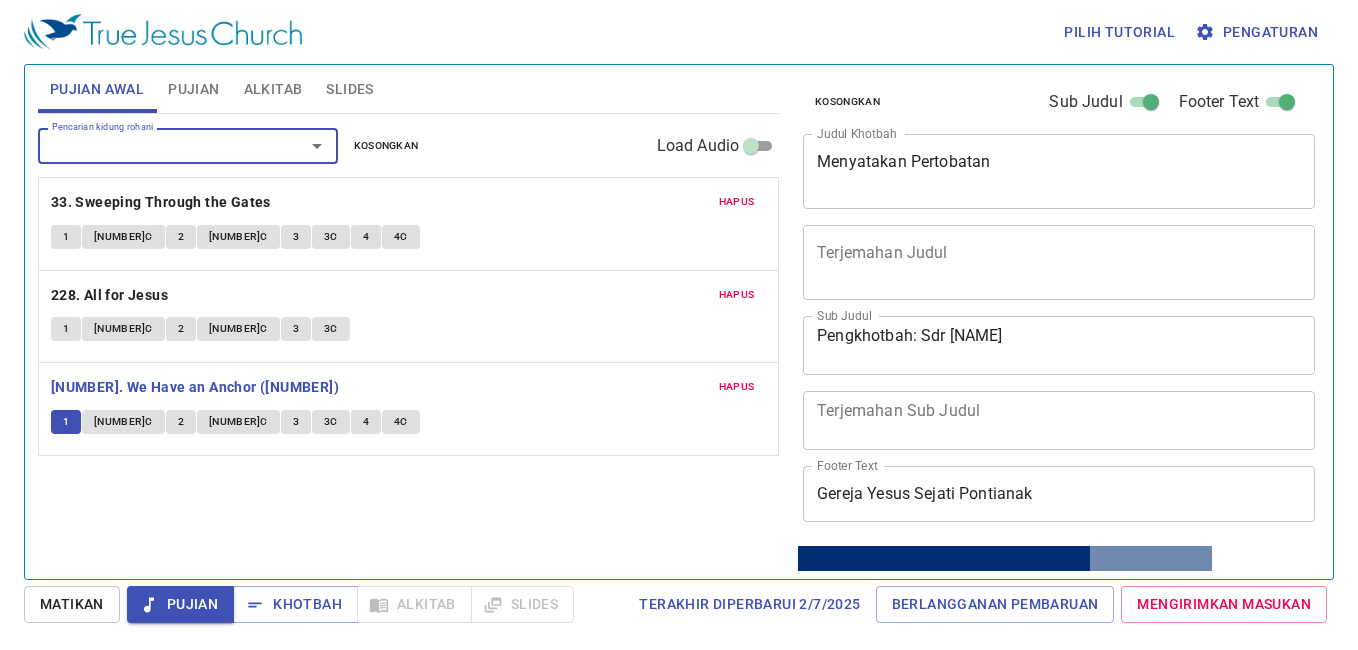 click on "Pencarian kidung rohani" at bounding box center [158, 145] 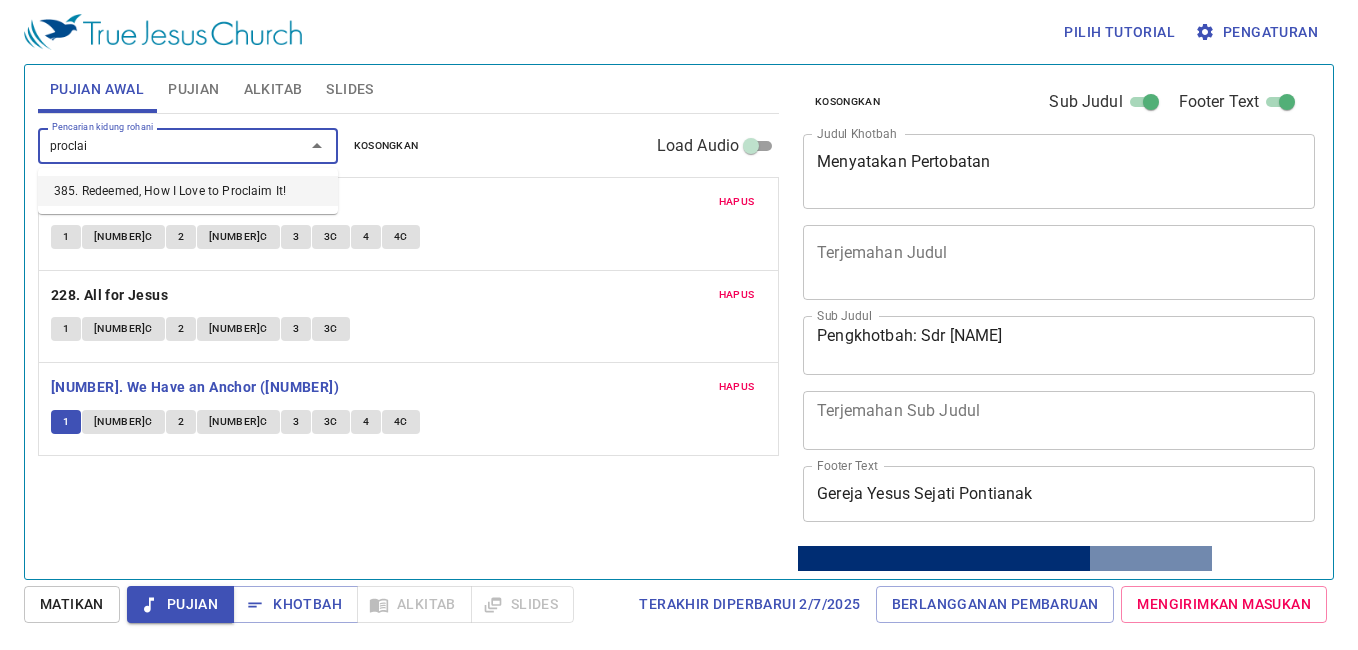 click on "385. Redeemed, How I Love to Proclaim It!" at bounding box center [188, 191] 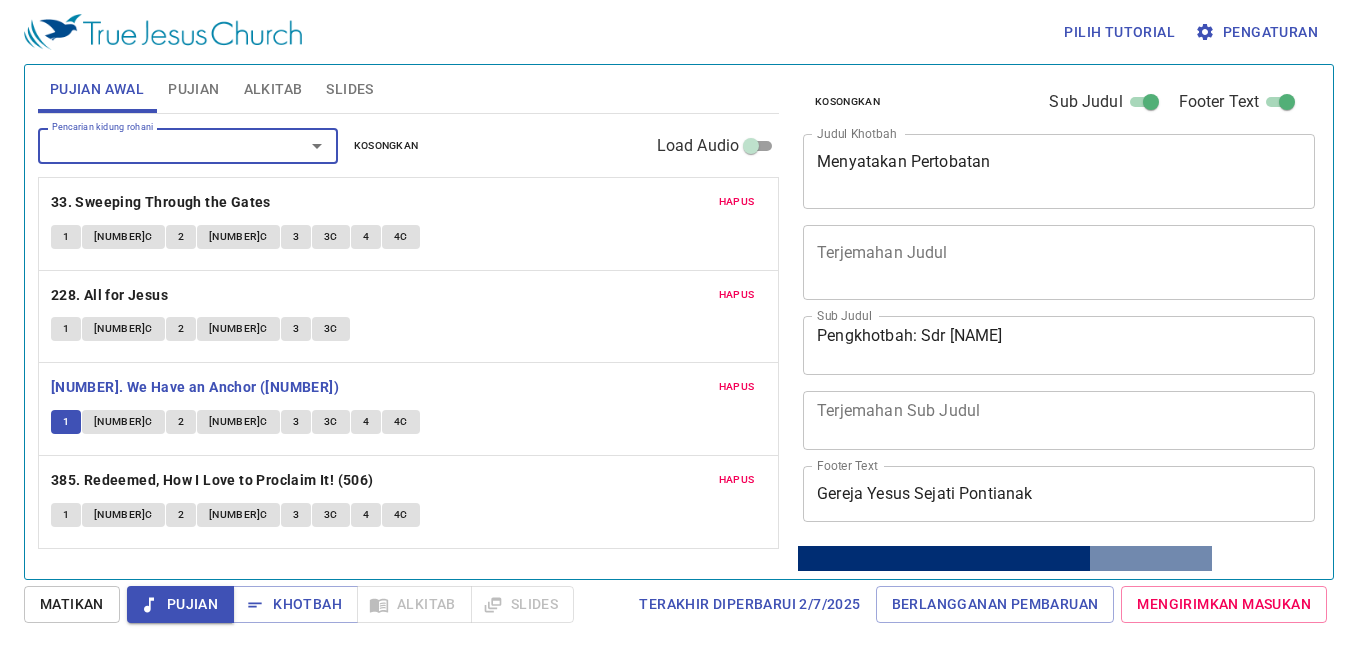 click on "Hapus" at bounding box center (737, 202) 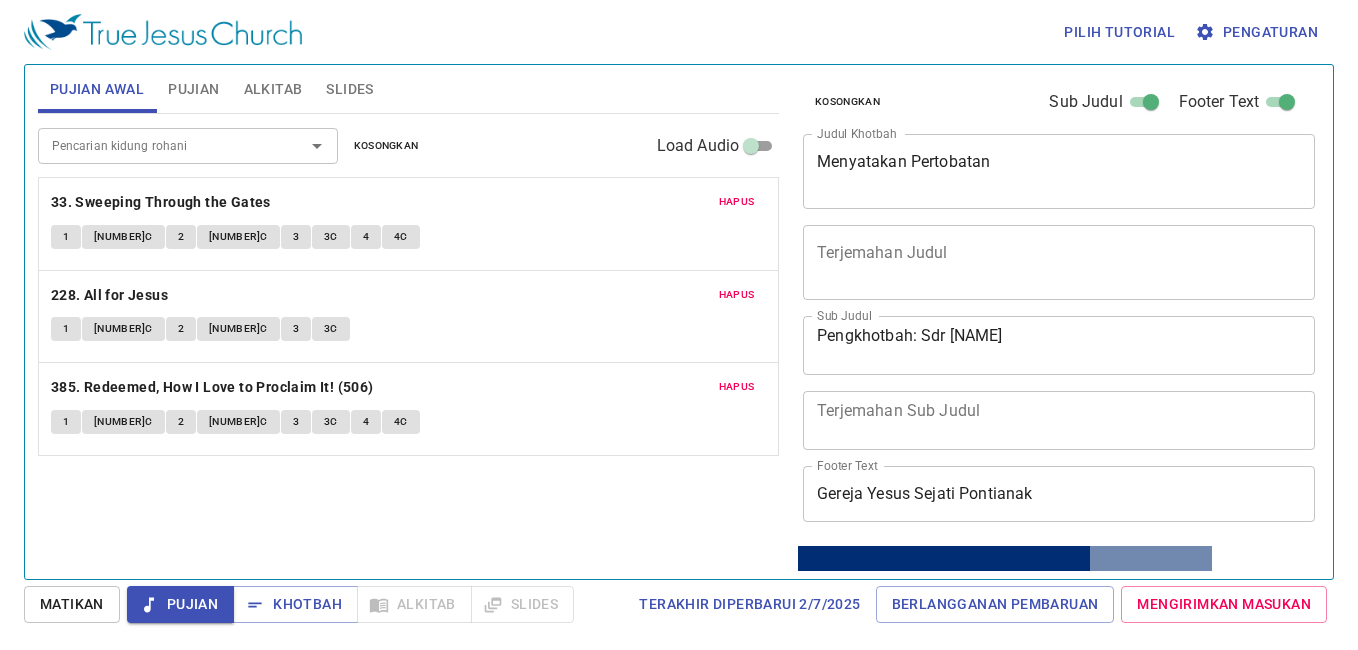 click on "1" at bounding box center [66, 422] 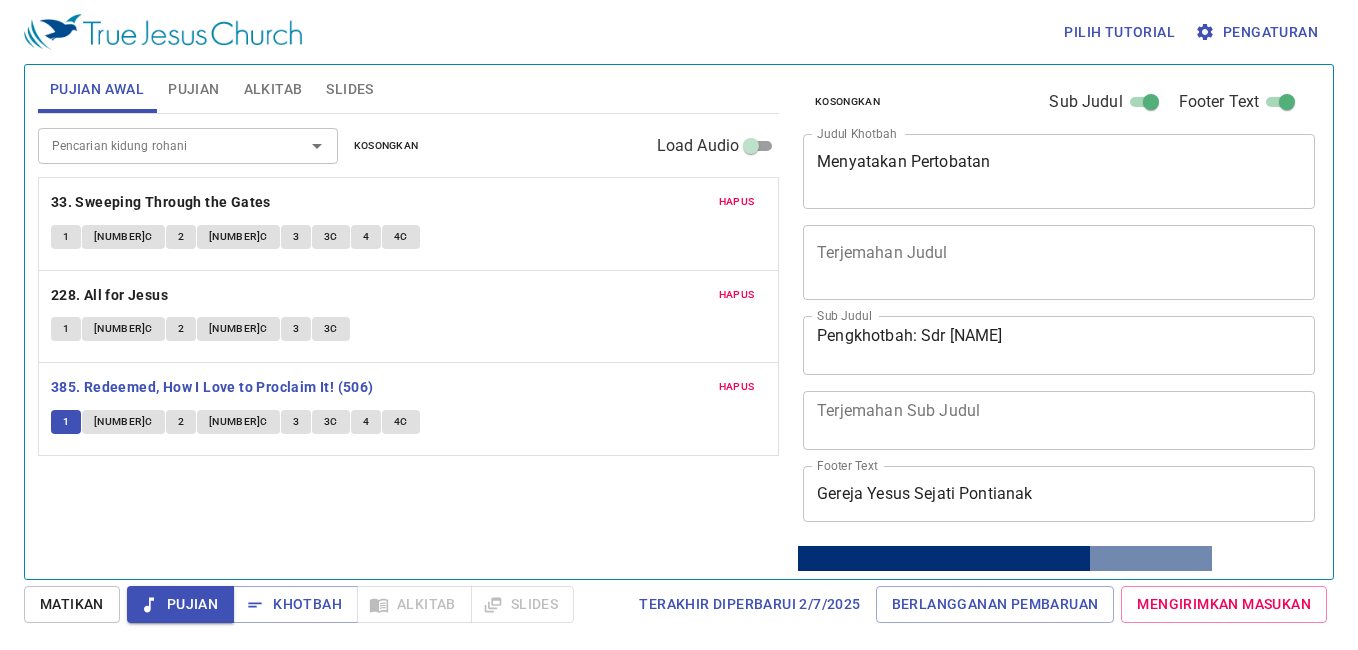 click on "Hapus" at bounding box center [737, 202] 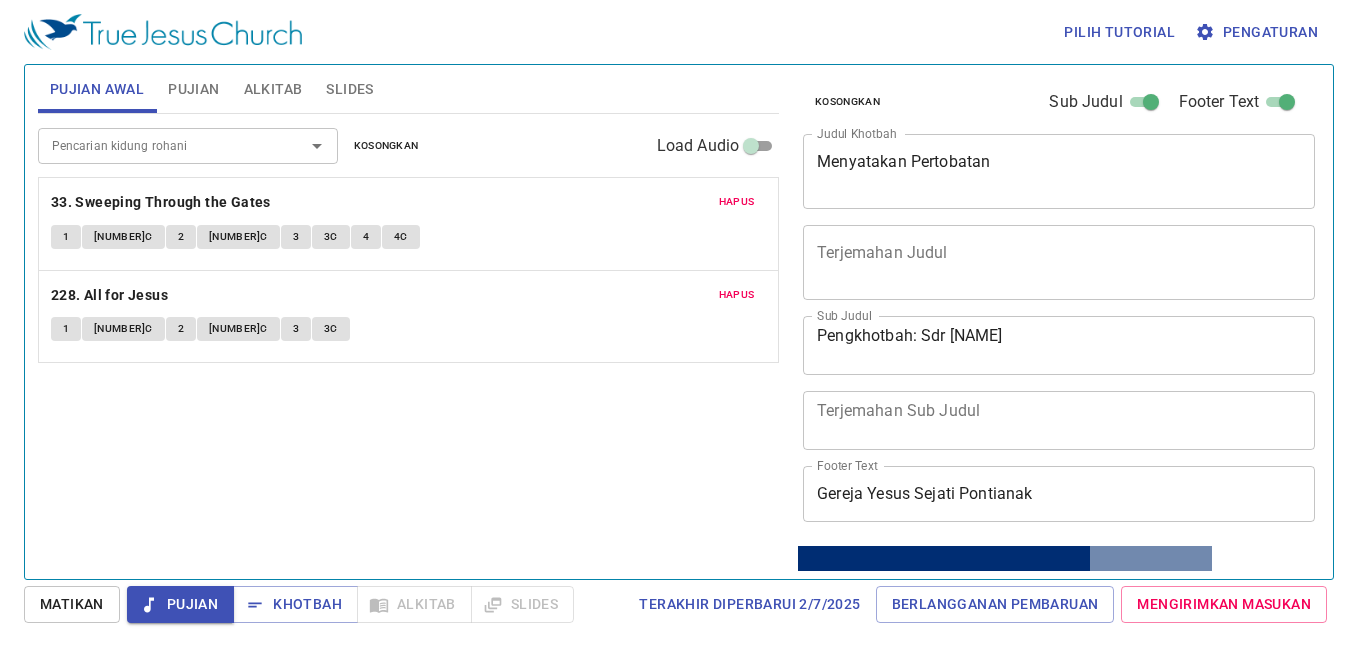 click on "Hapus 228. All for Jesus   1 1C 2 2C 3 3C" at bounding box center (408, 224) 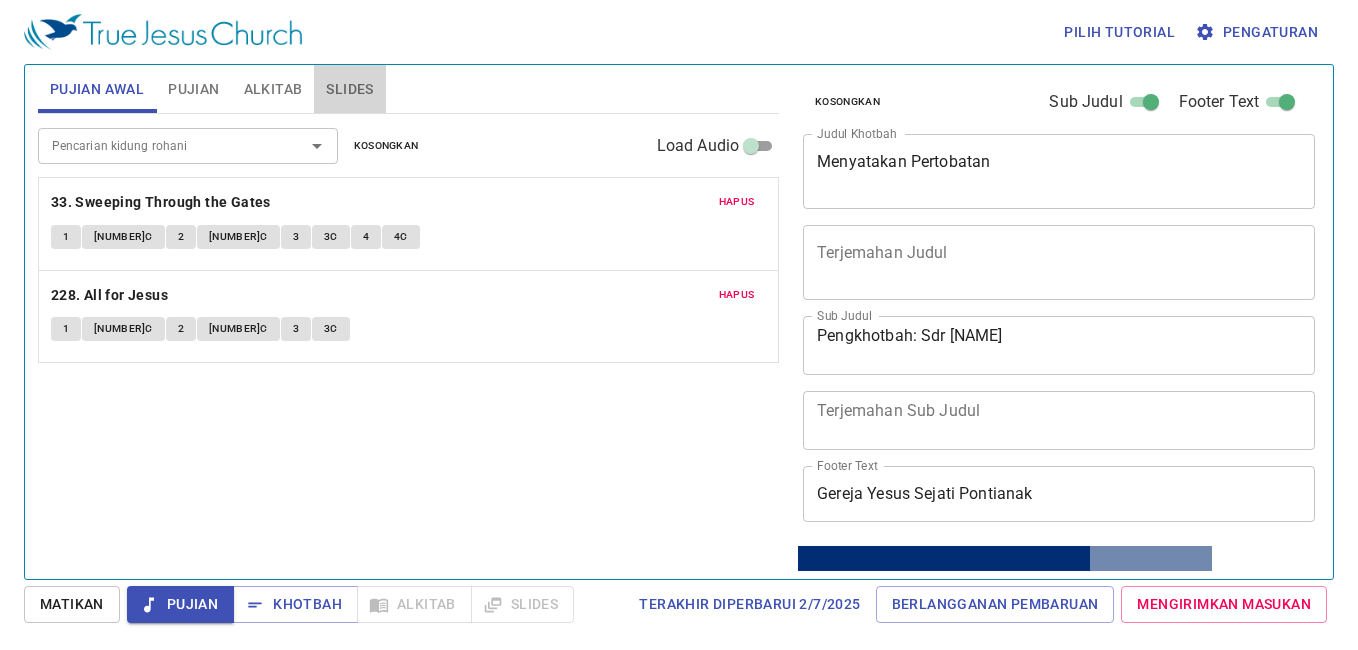 click on "Slides" at bounding box center [349, 89] 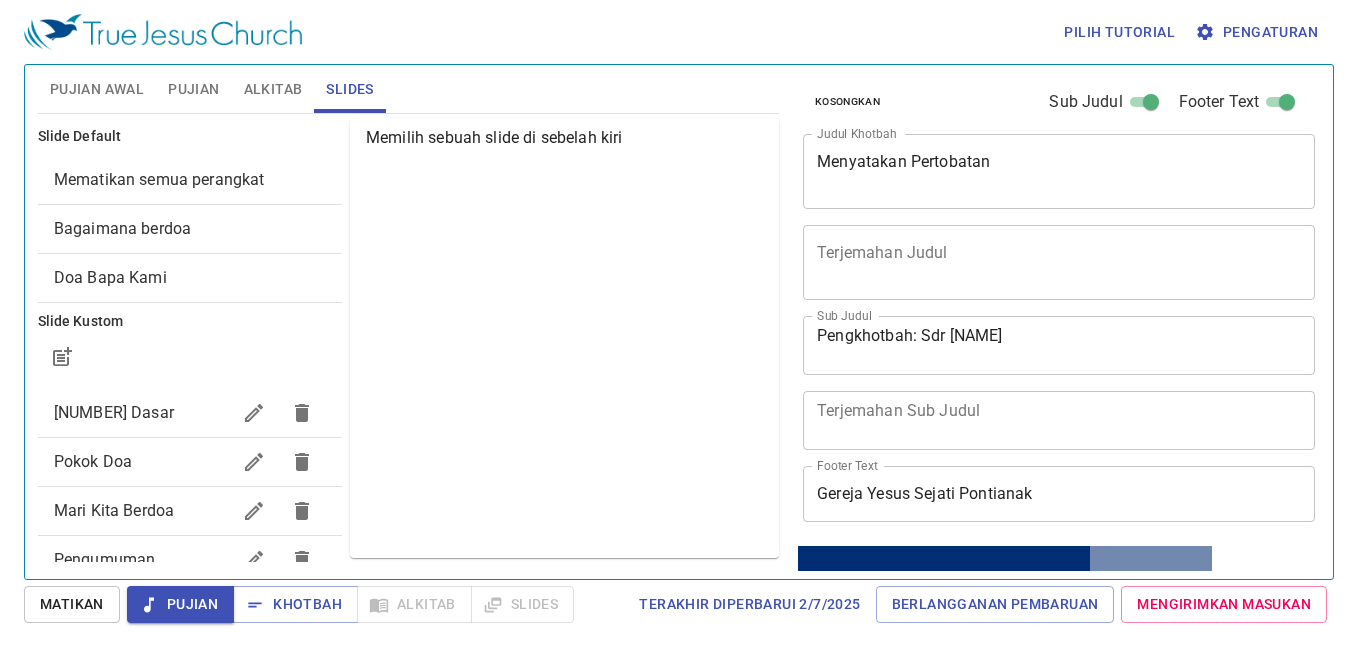 click on "Mari Kita Berdoa" at bounding box center (114, 412) 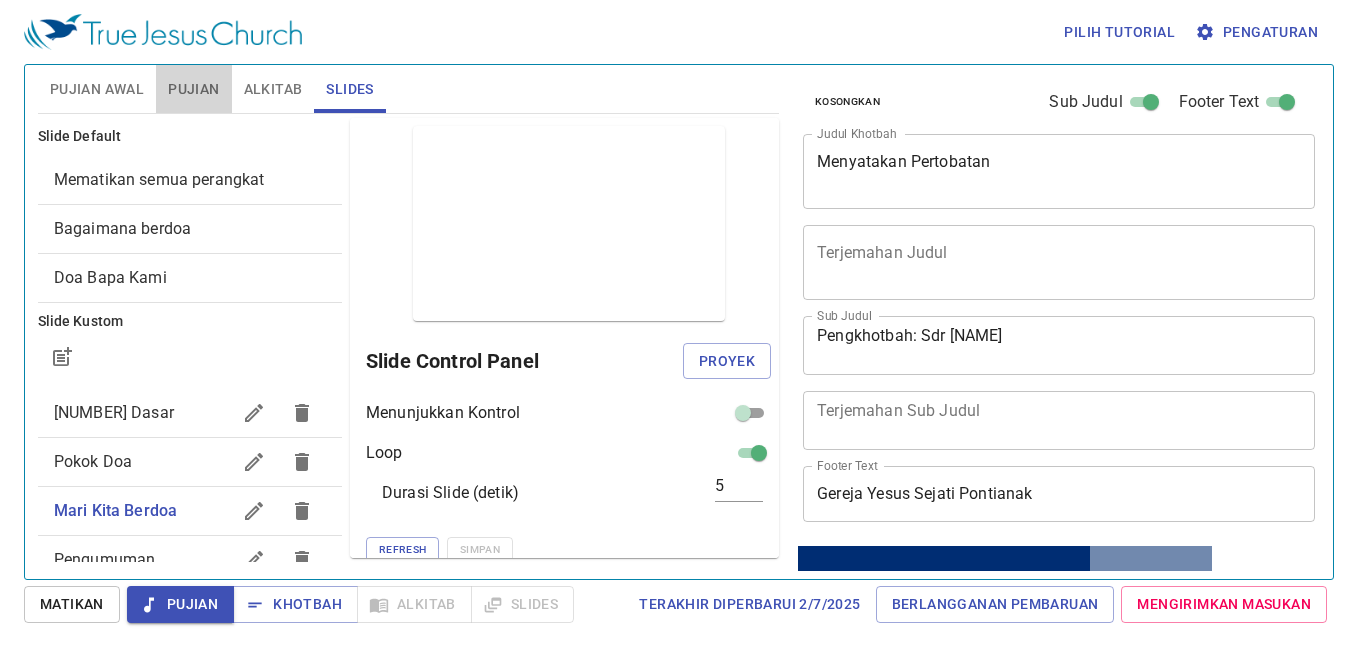 click on "Pujian" at bounding box center (193, 89) 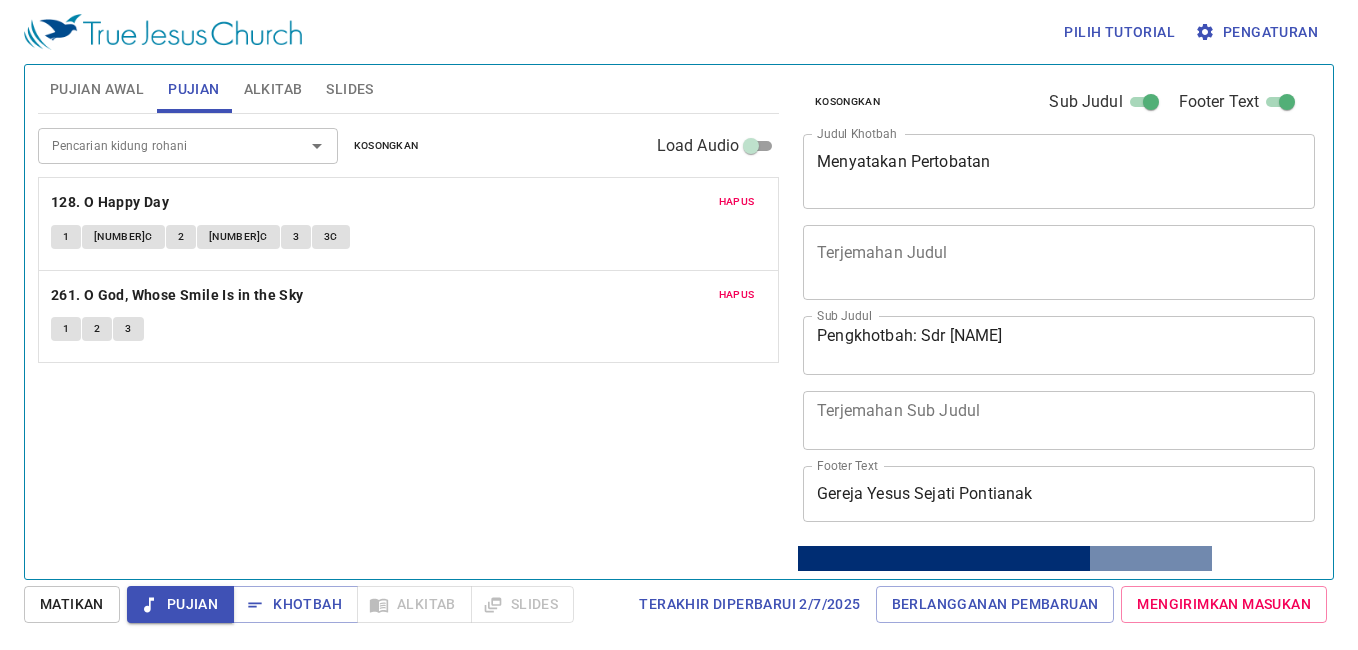 click on "Alkitab" at bounding box center [273, 89] 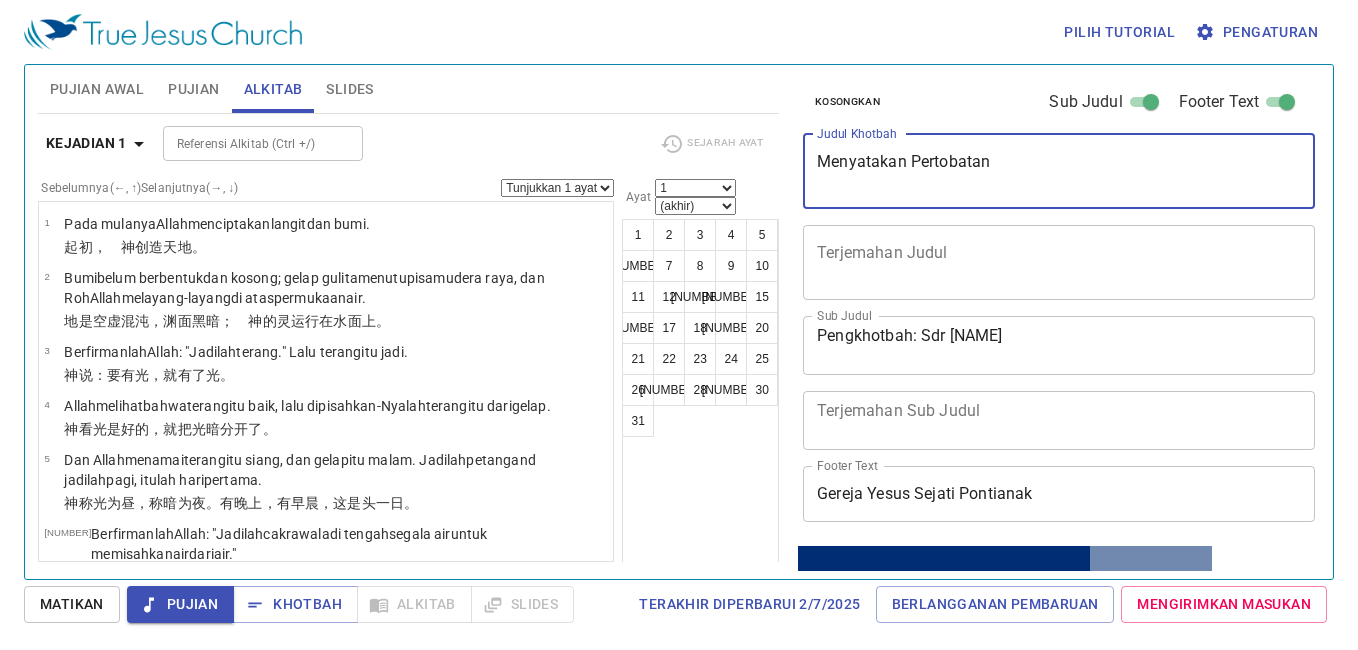 drag, startPoint x: 1130, startPoint y: 185, endPoint x: 349, endPoint y: 177, distance: 781.04095 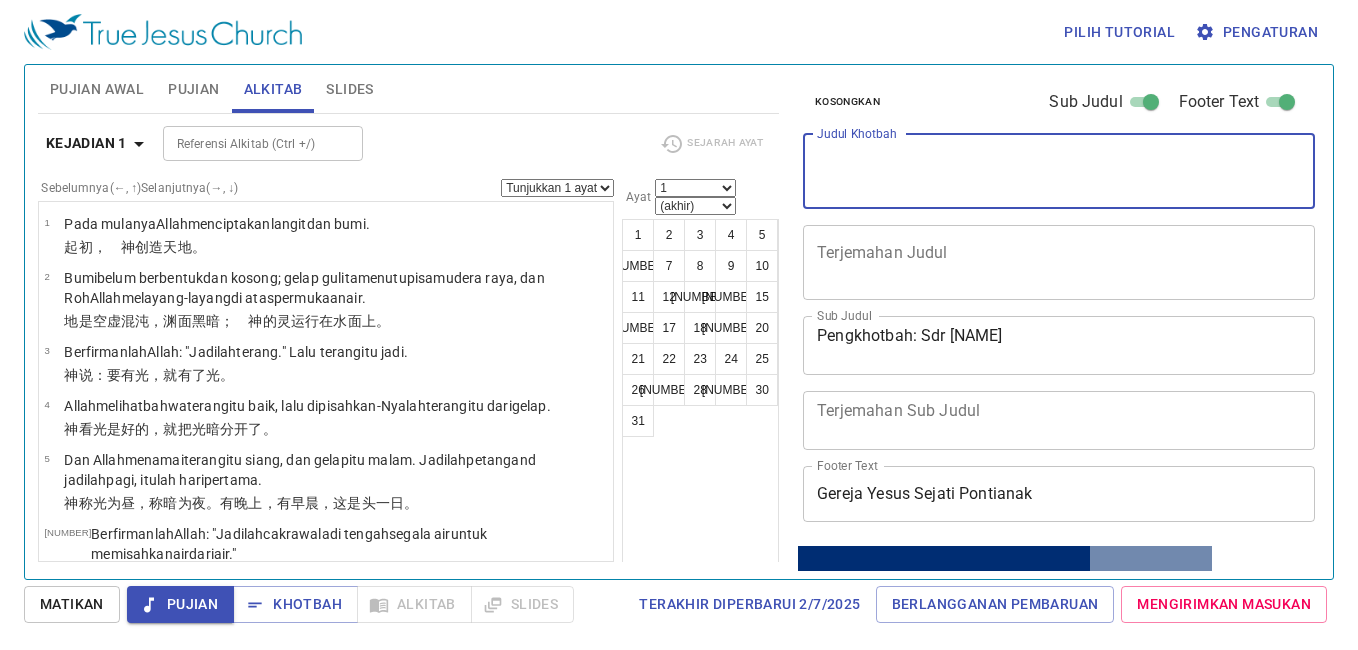 type on "P" 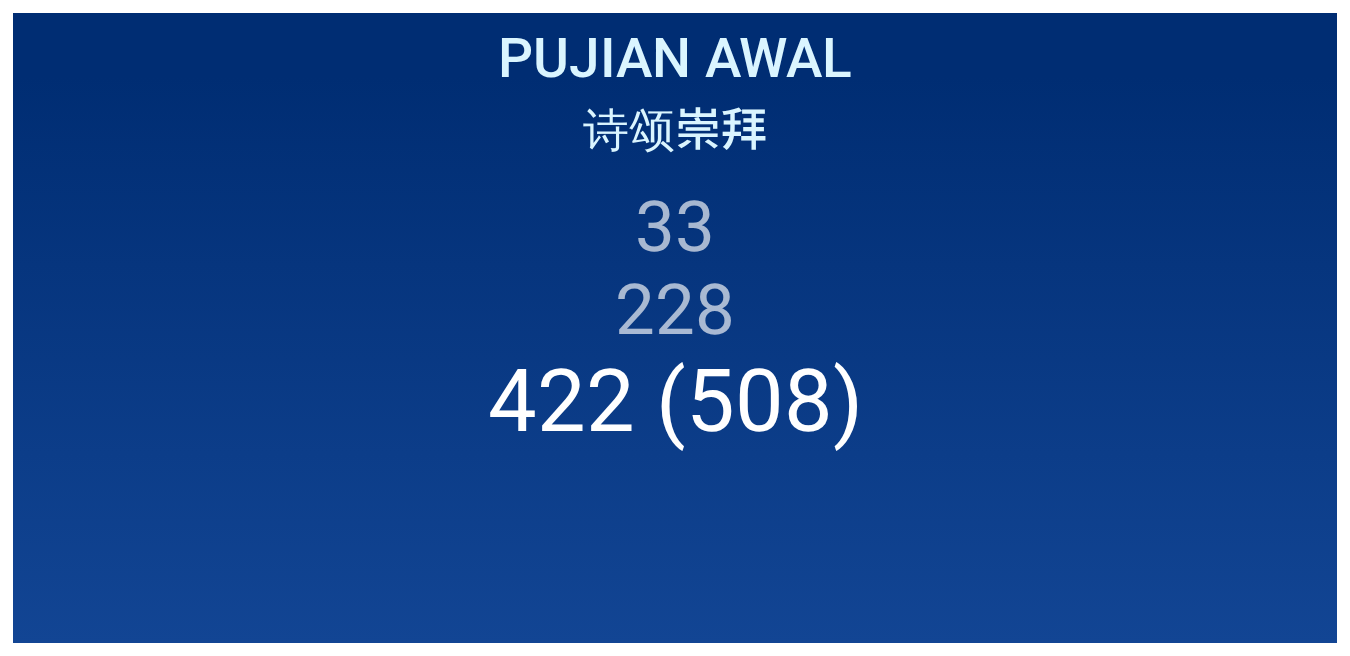 scroll, scrollTop: 0, scrollLeft: 0, axis: both 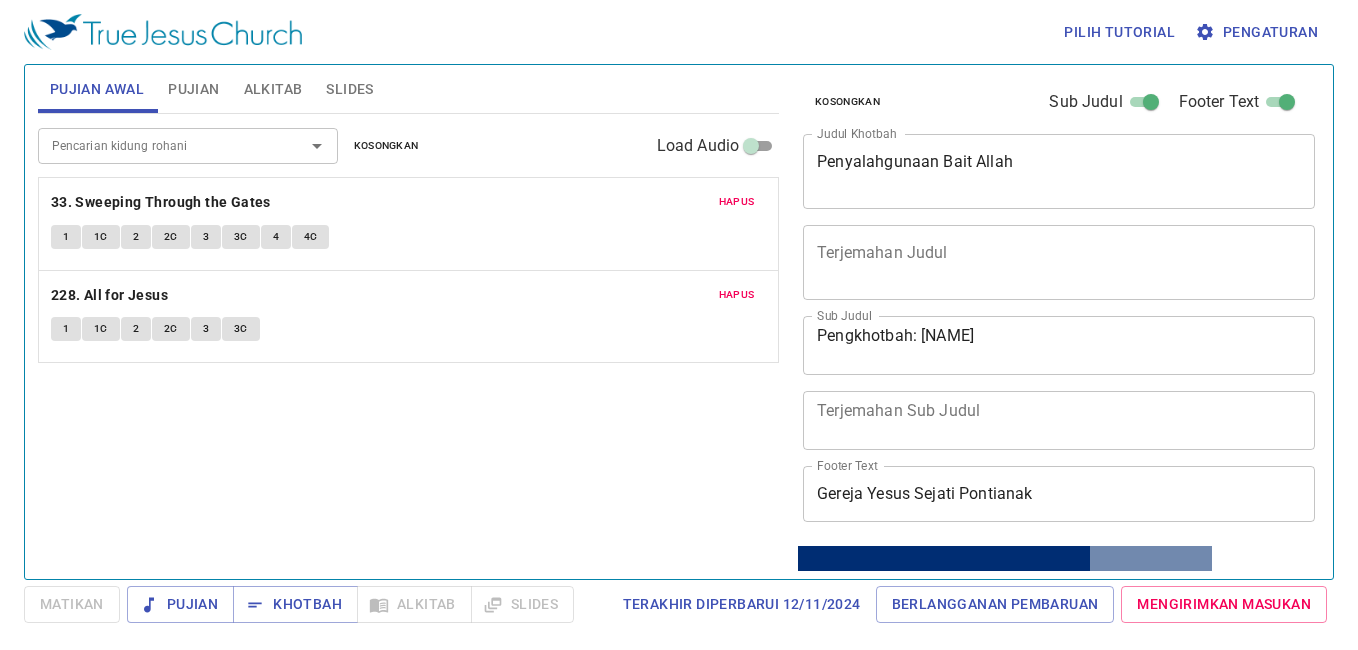 click on "Pujian" at bounding box center [193, 89] 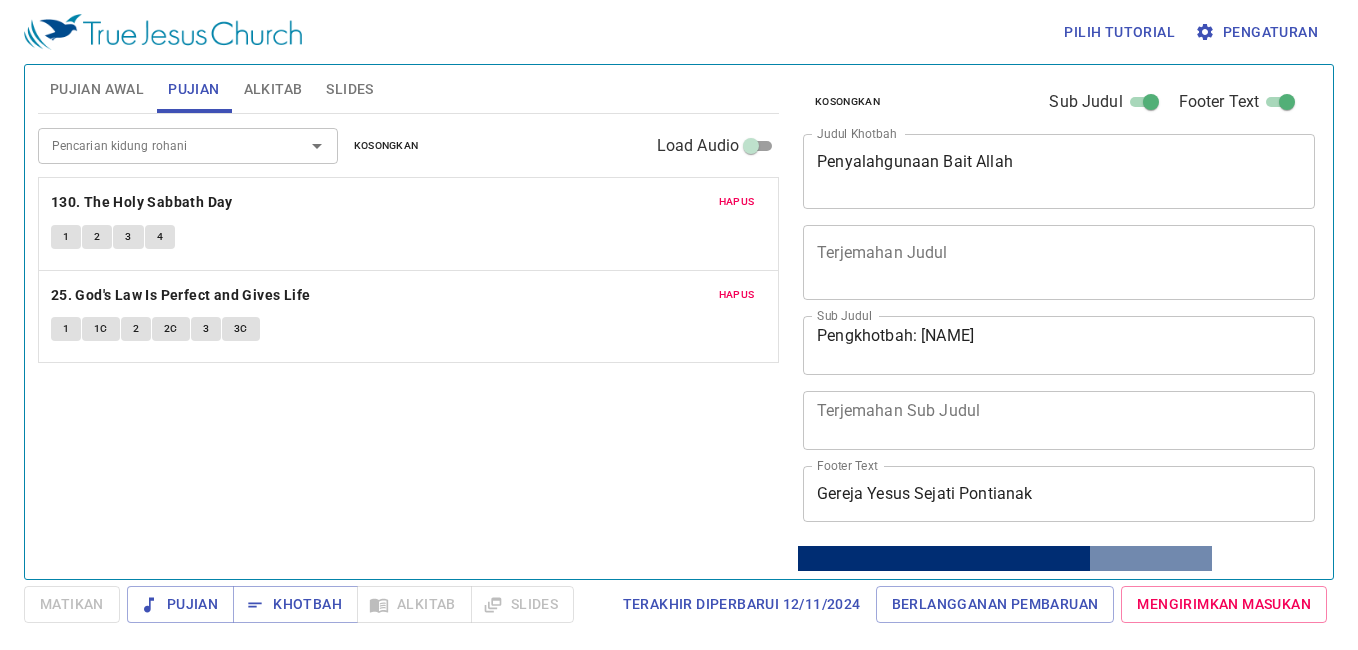 click on "Alkitab" at bounding box center [273, 89] 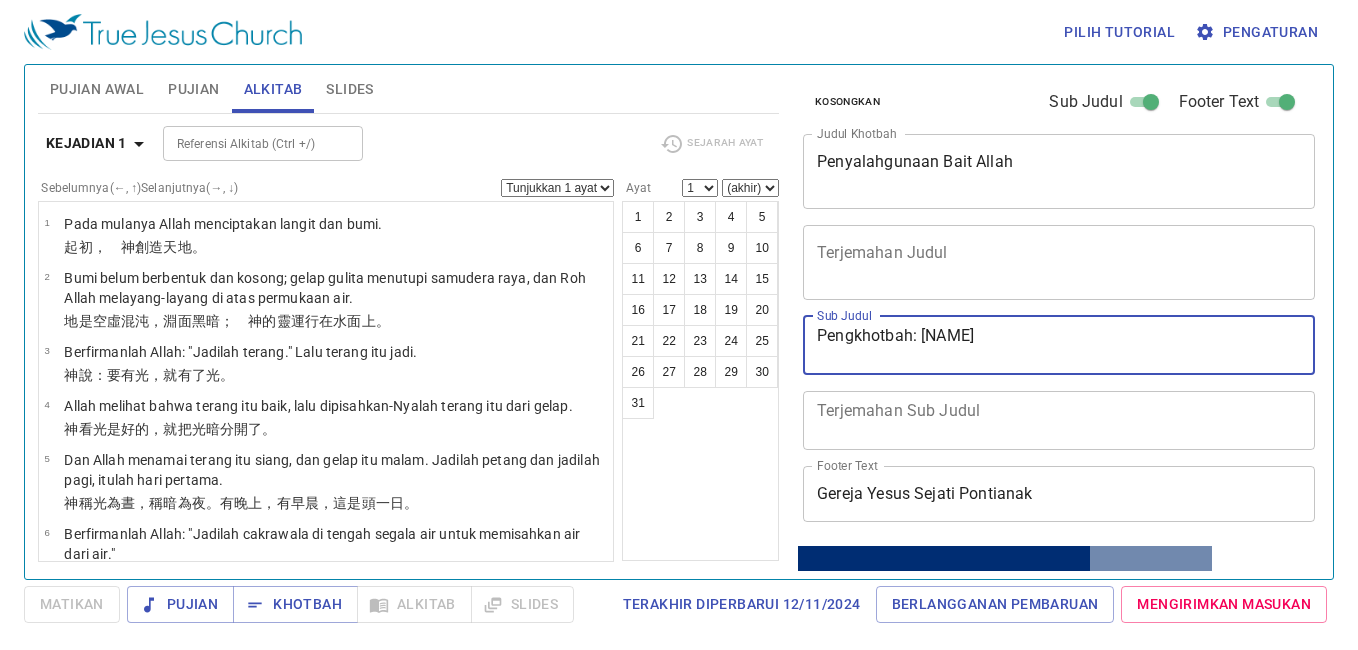 click on "Pengkhotbah: Sdr Suyanto" at bounding box center (1059, 345) 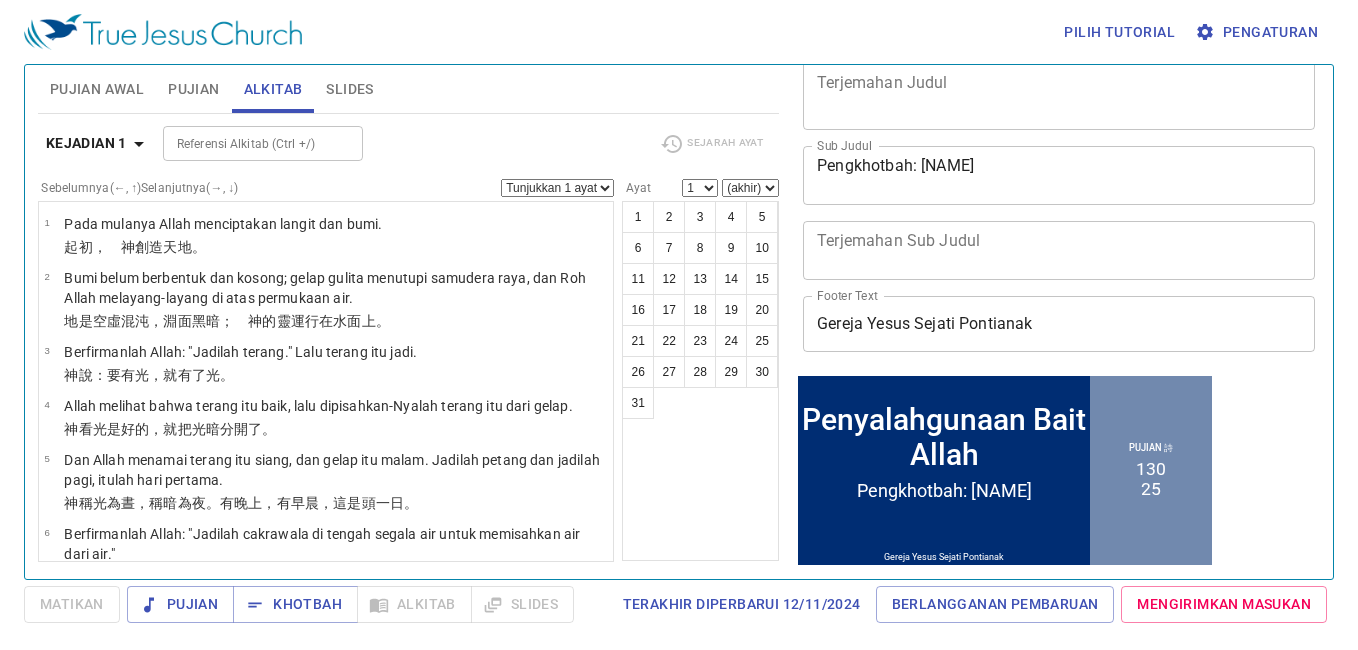 scroll, scrollTop: 305, scrollLeft: 0, axis: vertical 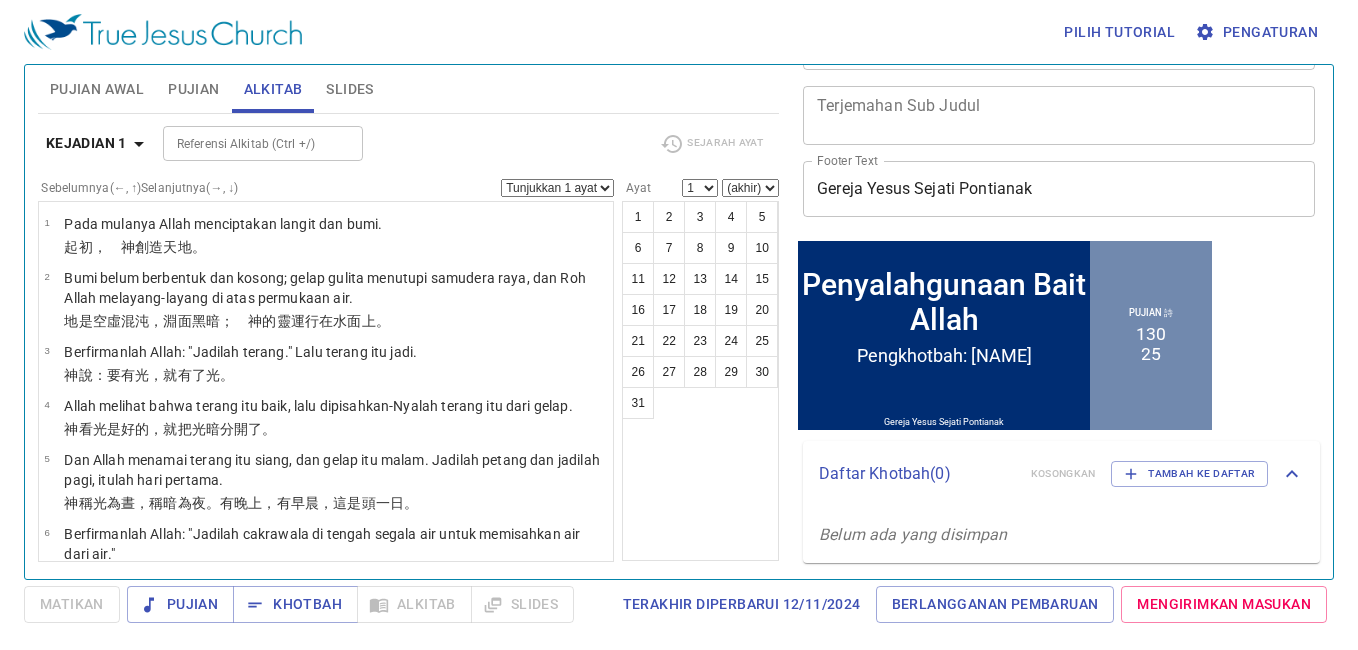 click on "Slides" at bounding box center (349, 89) 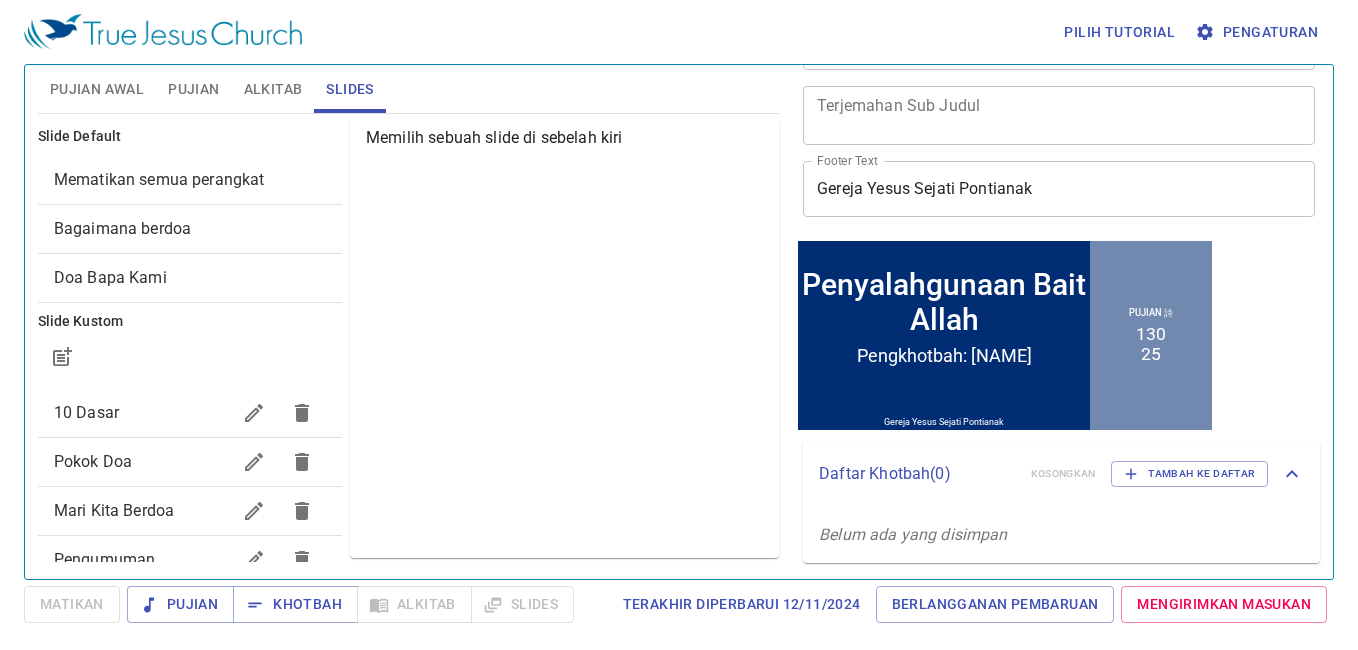 click on "Mari Kita Berdoa" at bounding box center (142, 413) 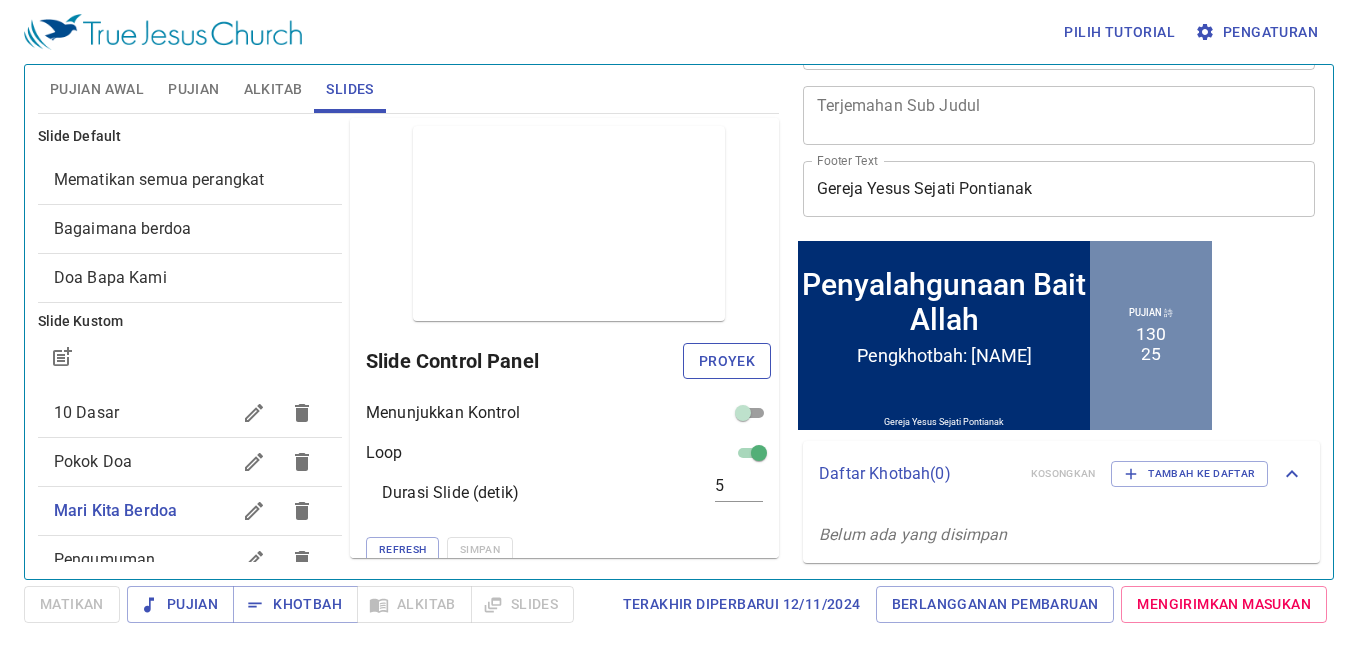 click on "Proyek" at bounding box center (727, 361) 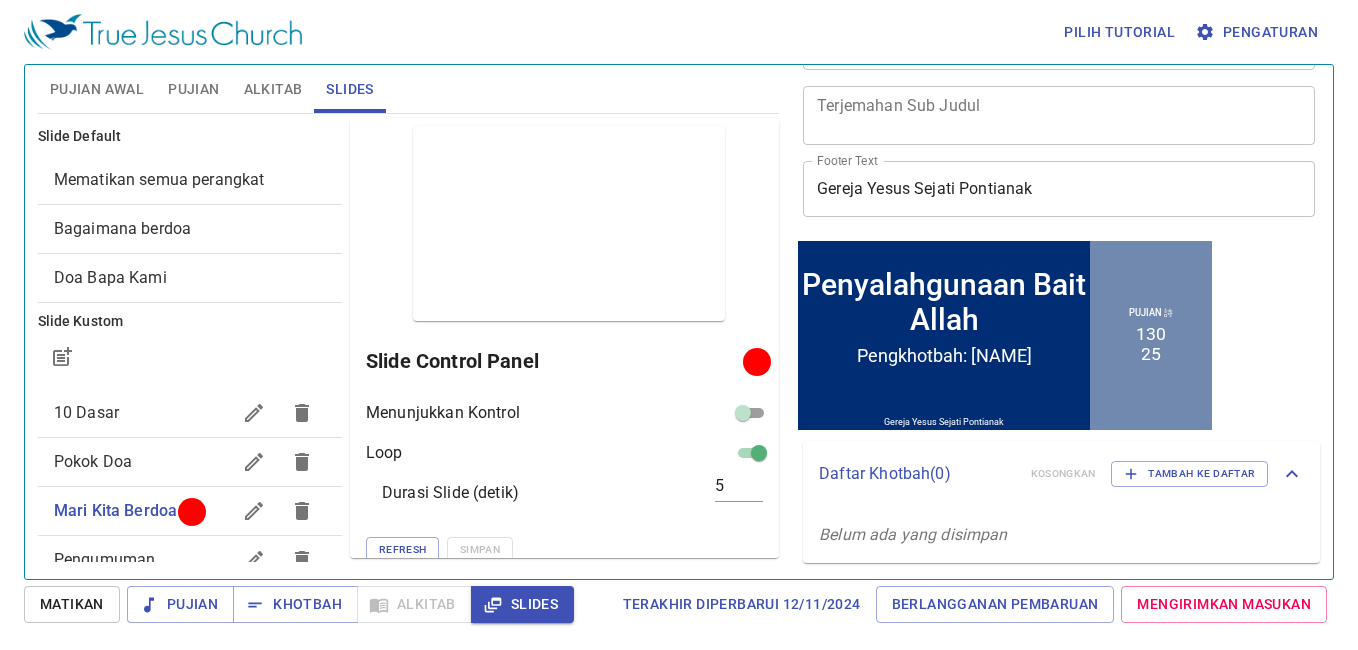 click on "Matikan" at bounding box center (72, 604) 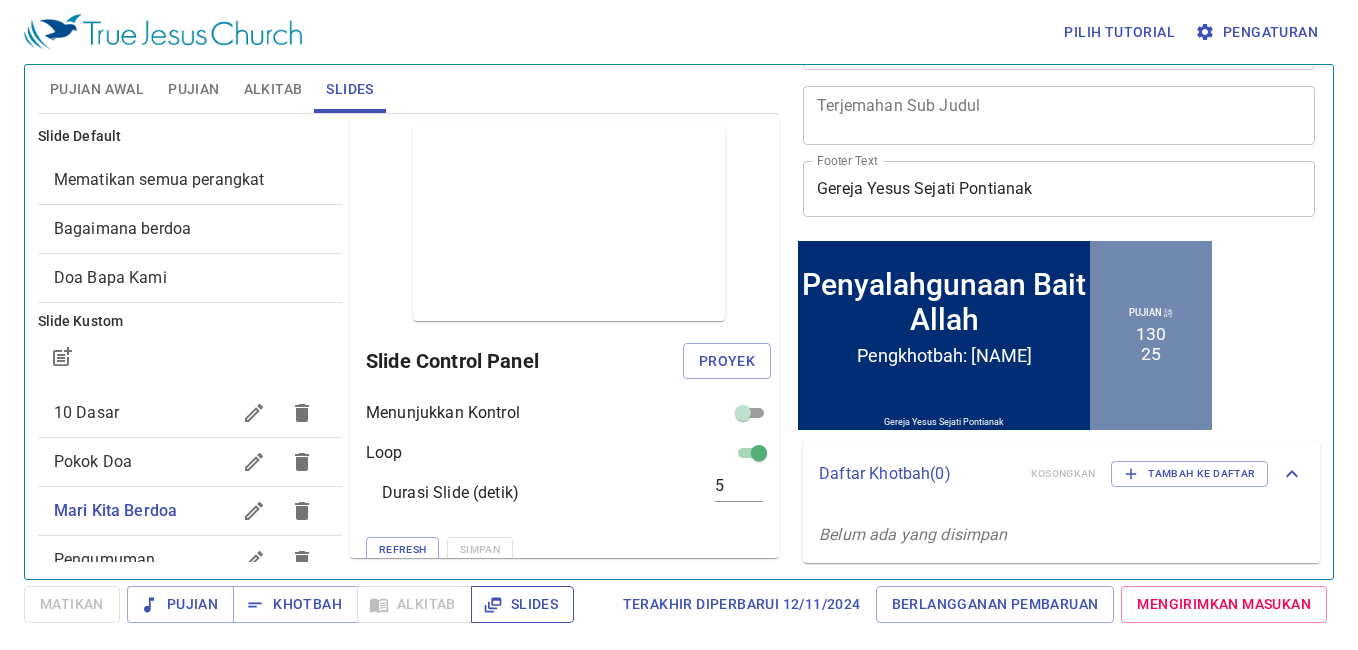 click on "Slides" at bounding box center [180, 604] 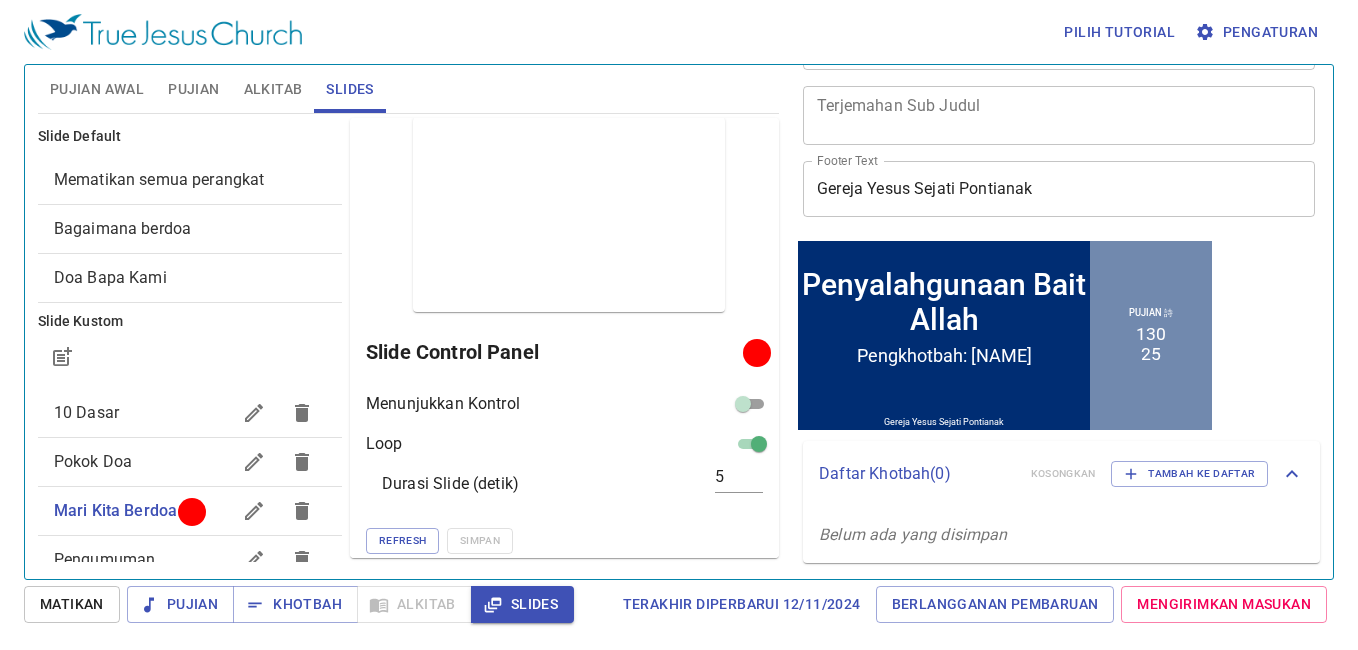 scroll, scrollTop: 13, scrollLeft: 0, axis: vertical 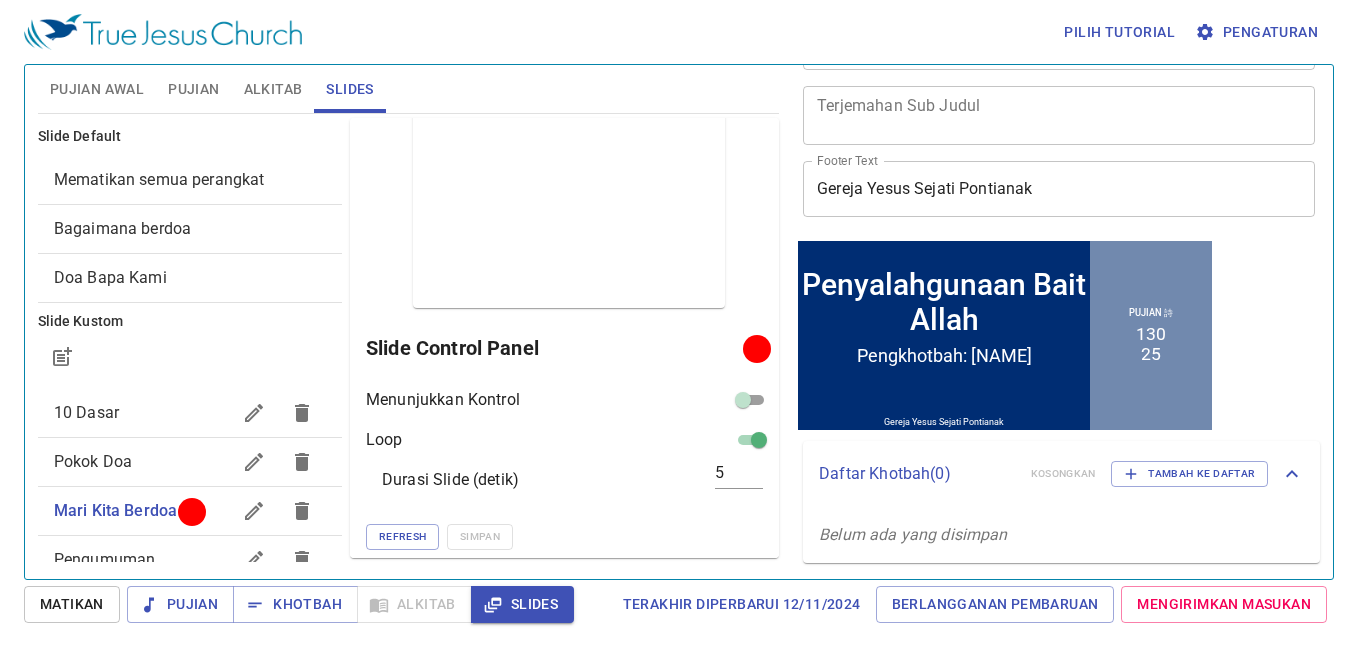 click at bounding box center (759, 444) 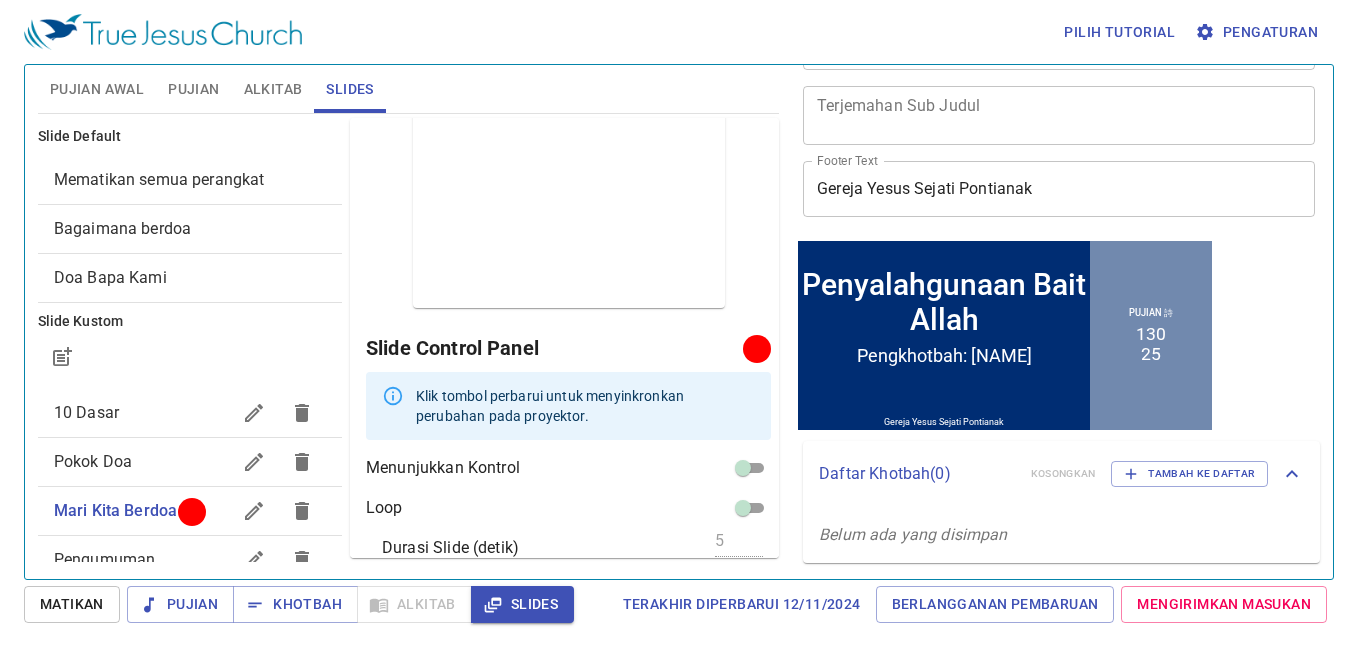 scroll, scrollTop: 81, scrollLeft: 0, axis: vertical 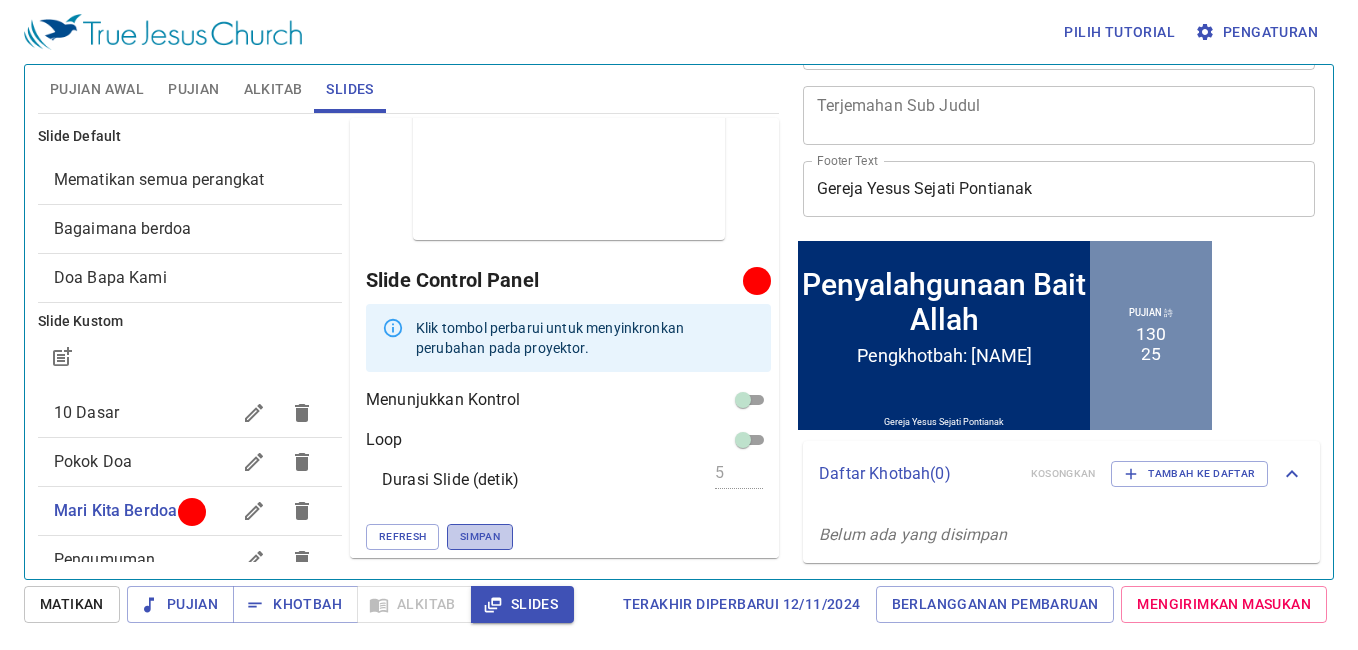 click on "Simpan" at bounding box center (402, 537) 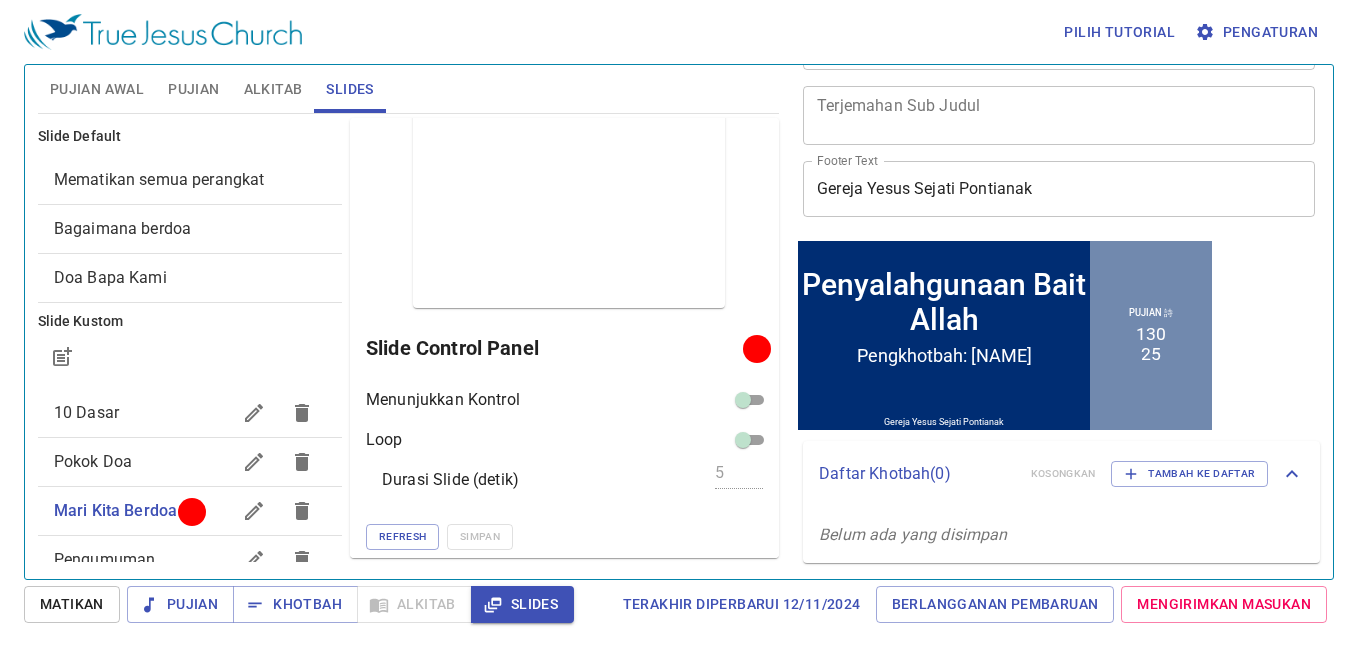 click on "Matikan" at bounding box center (72, 604) 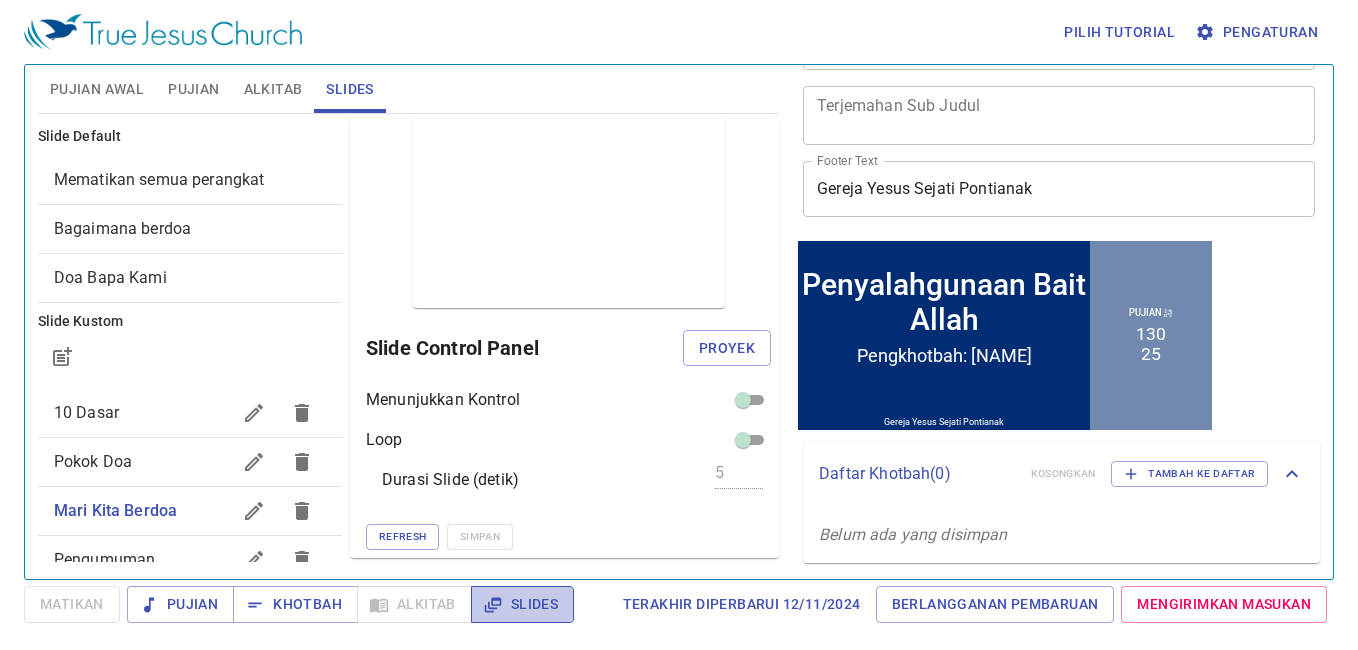 click on "Slides" at bounding box center (180, 604) 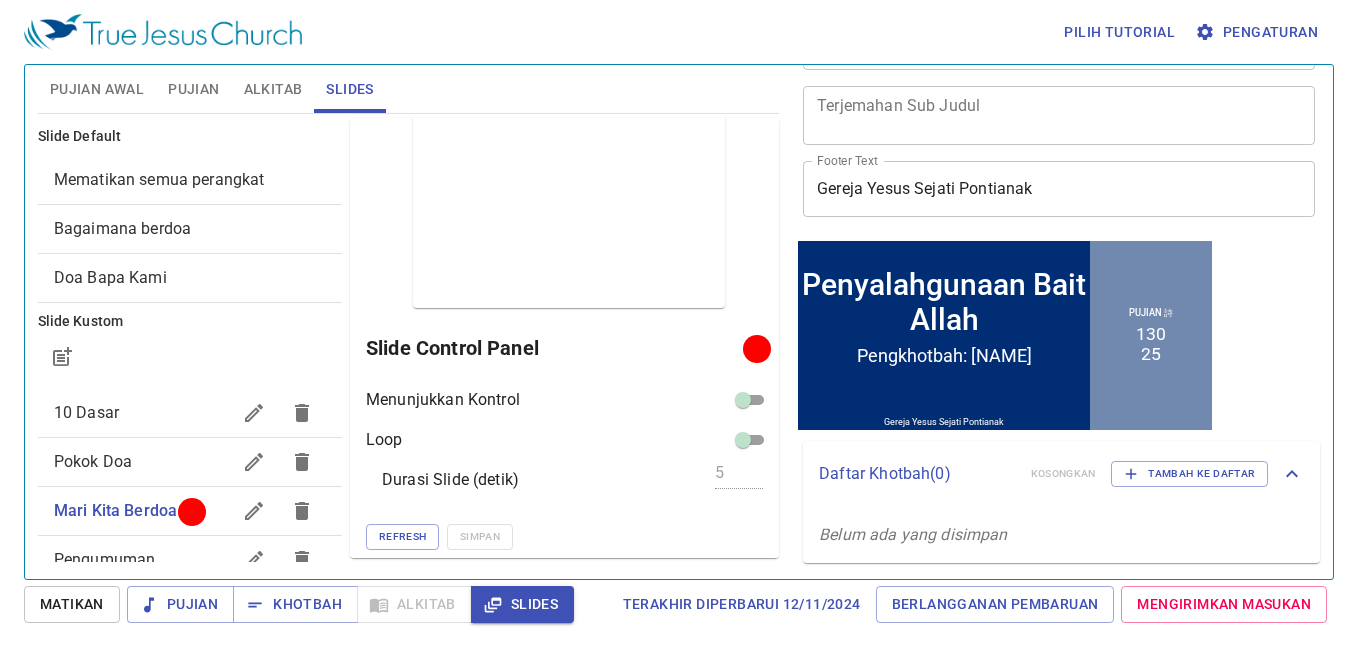 click on "Pujian Awal" at bounding box center [97, 89] 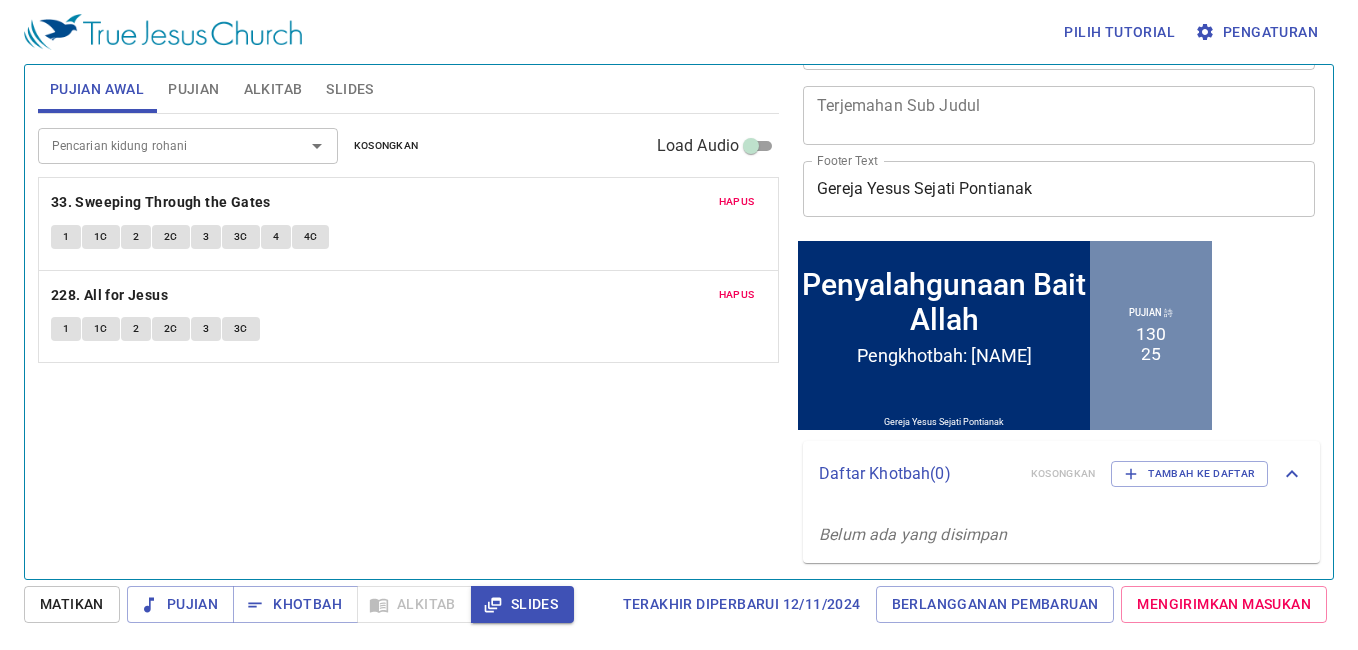 click on "Pujian" at bounding box center [193, 89] 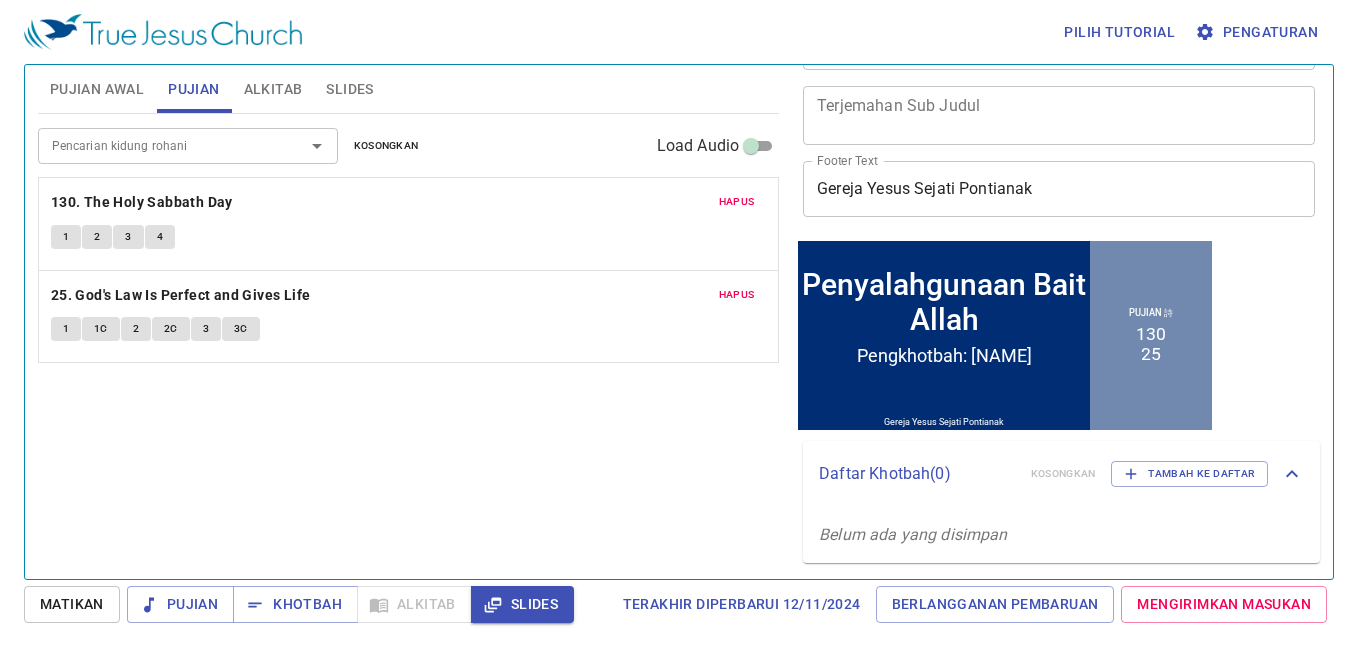 click on "Alkitab" at bounding box center [273, 89] 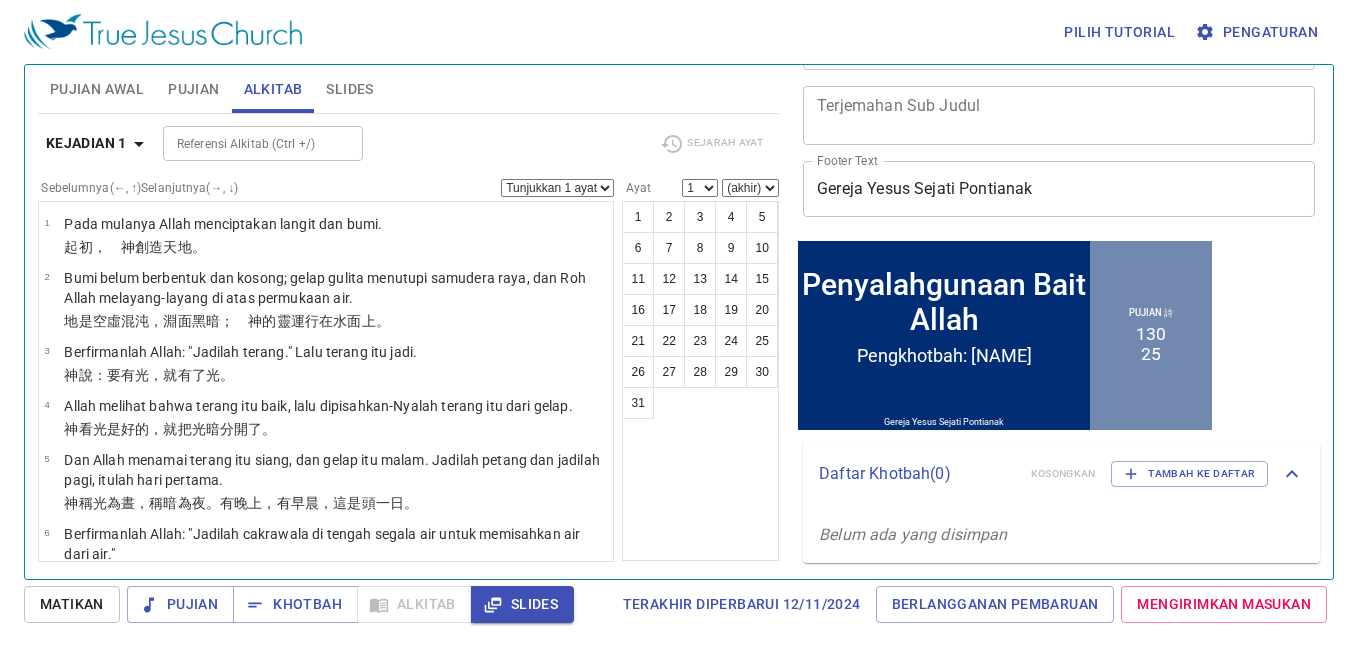 click on "Slides" at bounding box center (349, 89) 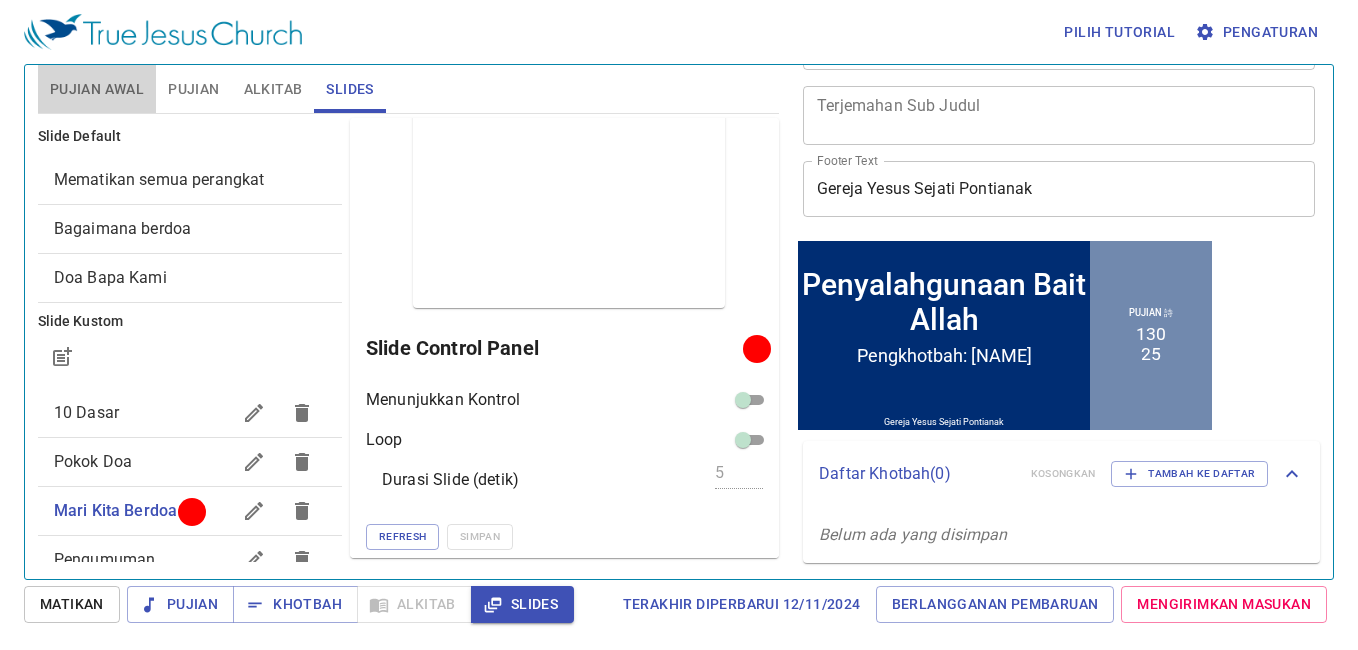 click on "Pujian Awal" at bounding box center [97, 89] 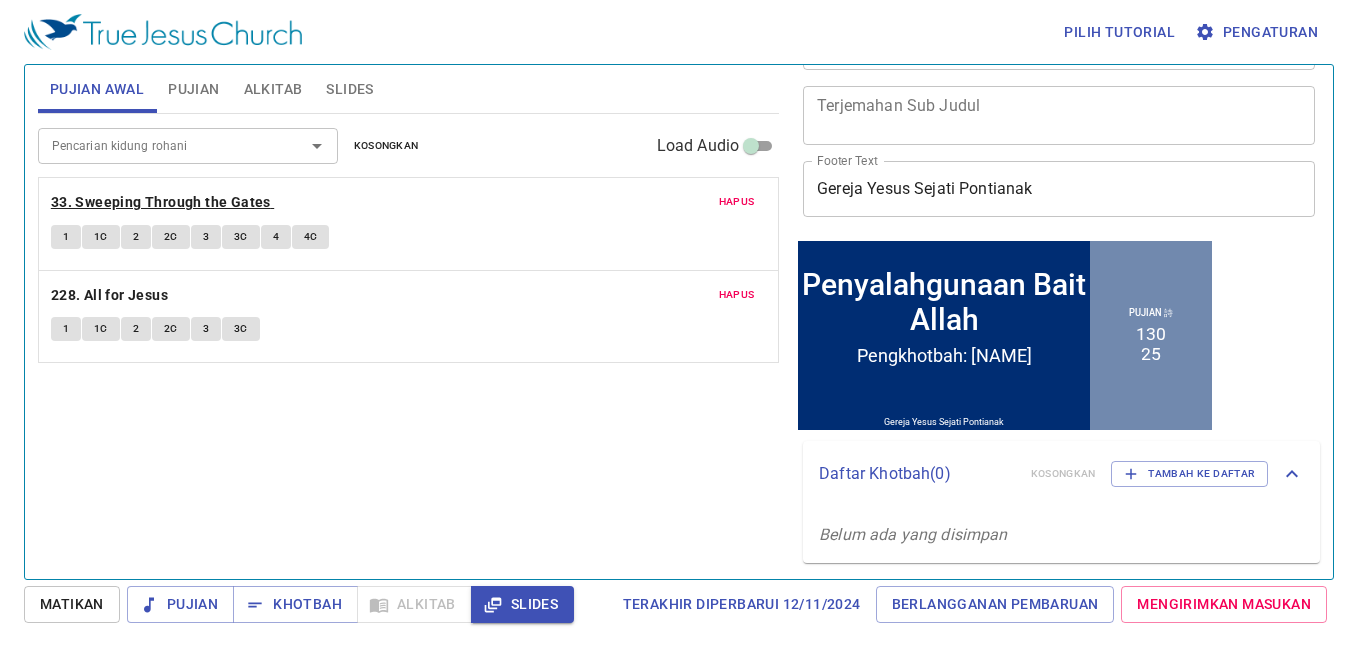 click on "33. Sweeping Through the Gates" at bounding box center (161, 202) 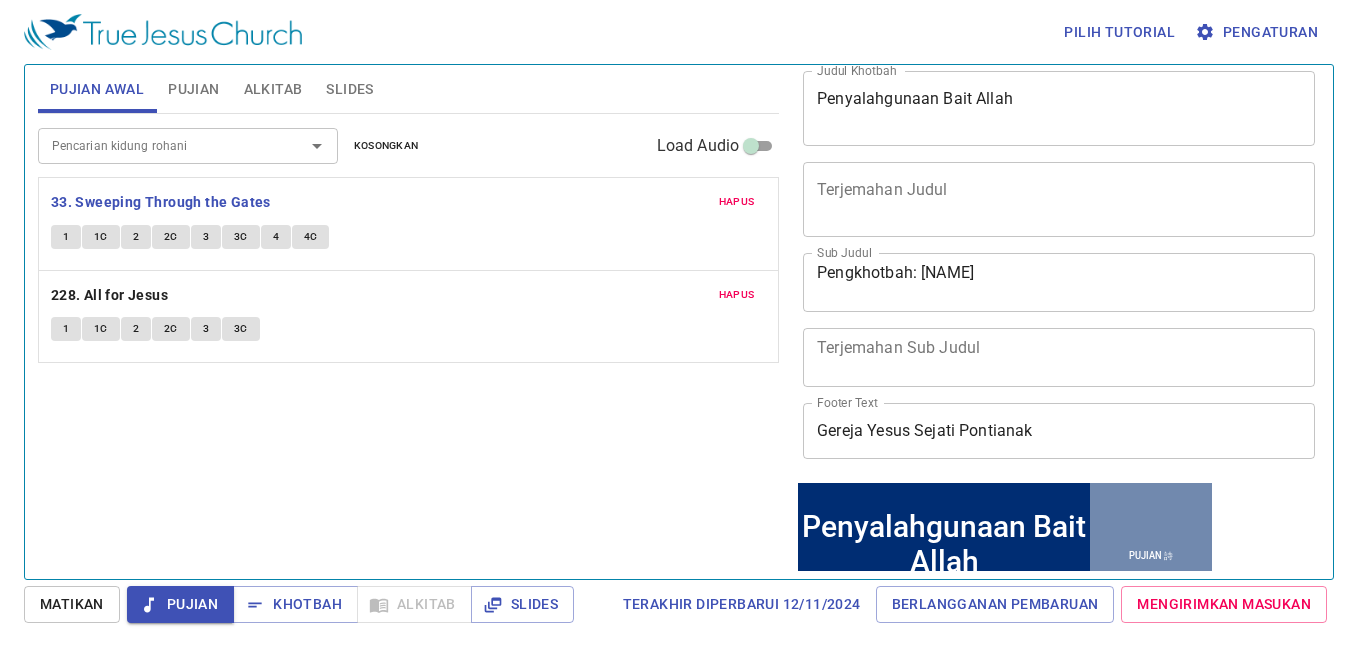 scroll, scrollTop: 0, scrollLeft: 0, axis: both 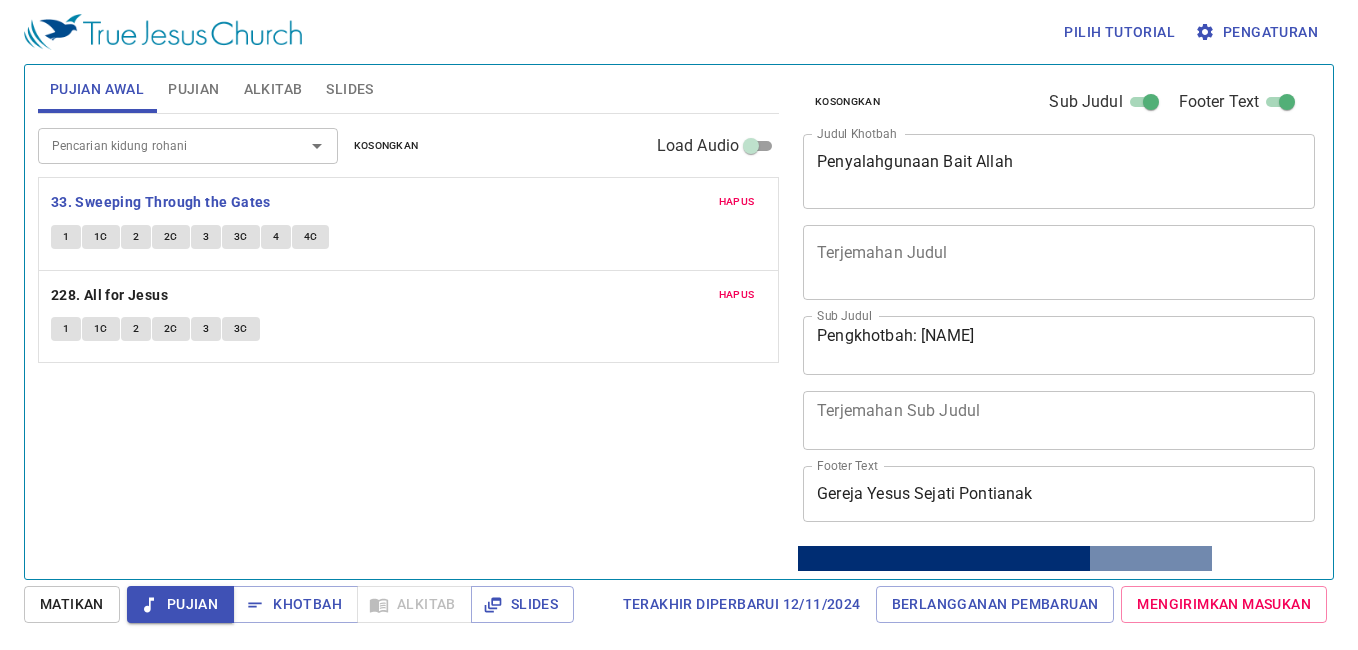 click on "1" at bounding box center (66, 237) 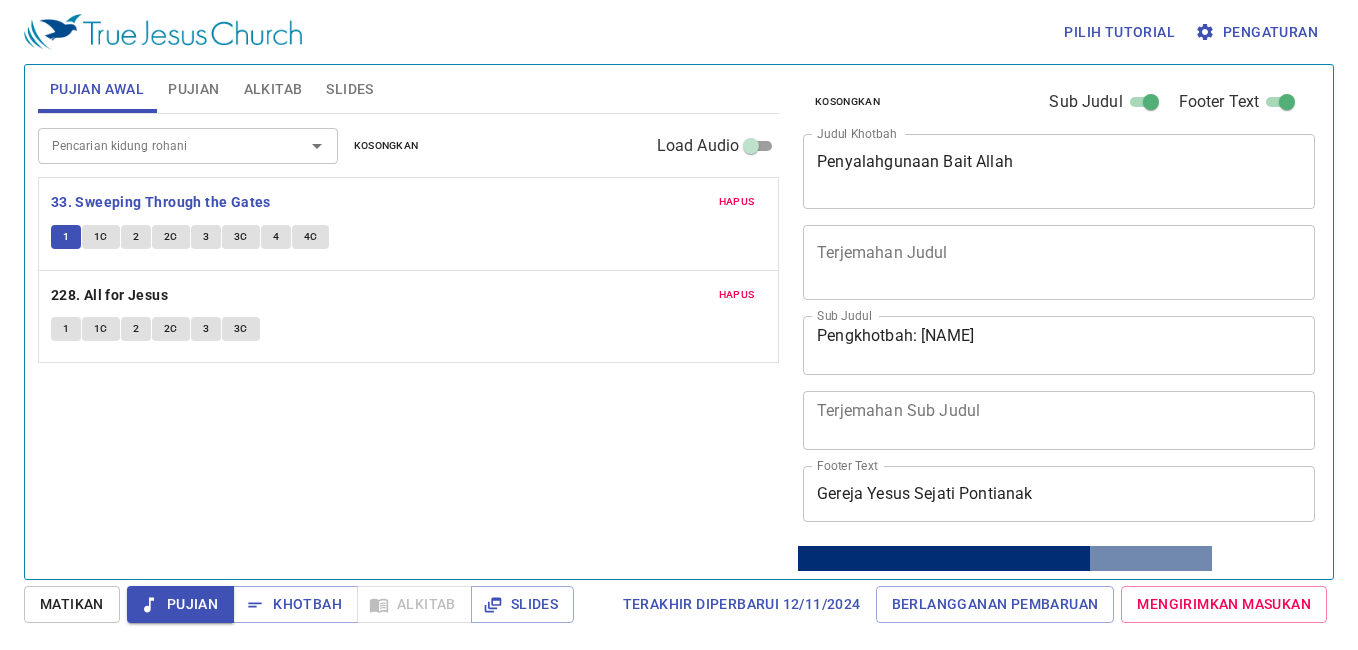 type 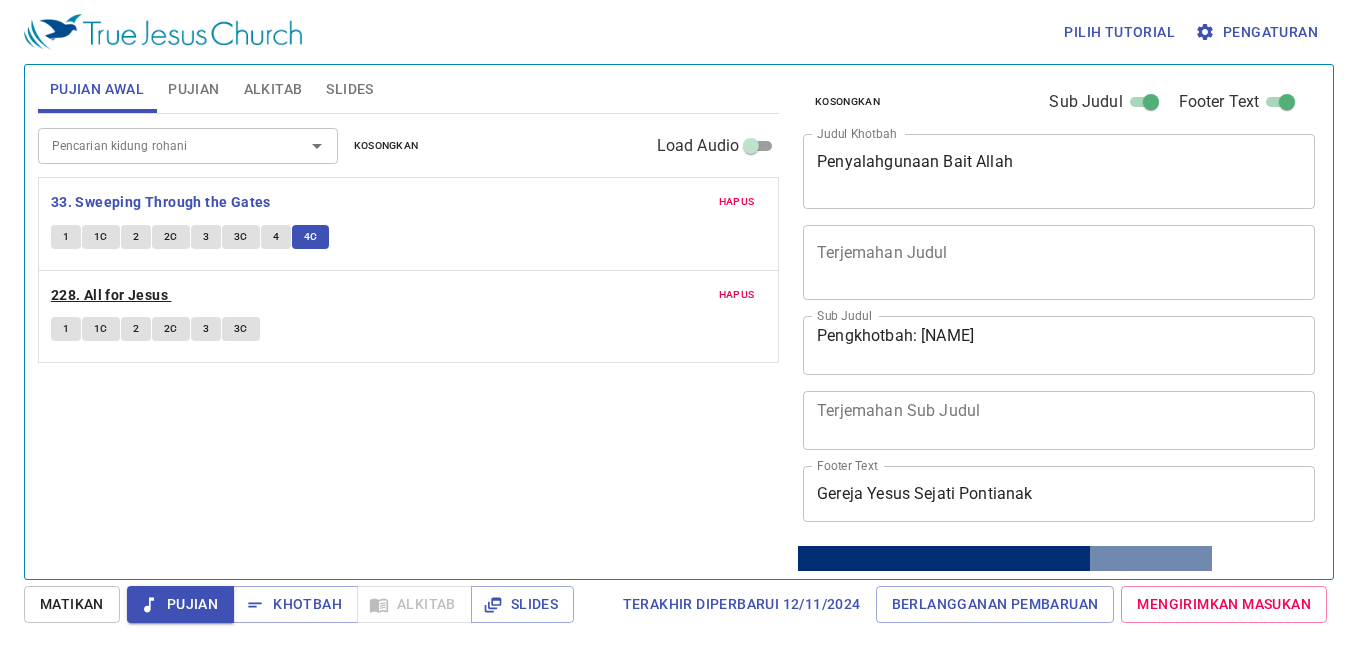 click on "228. All for Jesus" at bounding box center (161, 202) 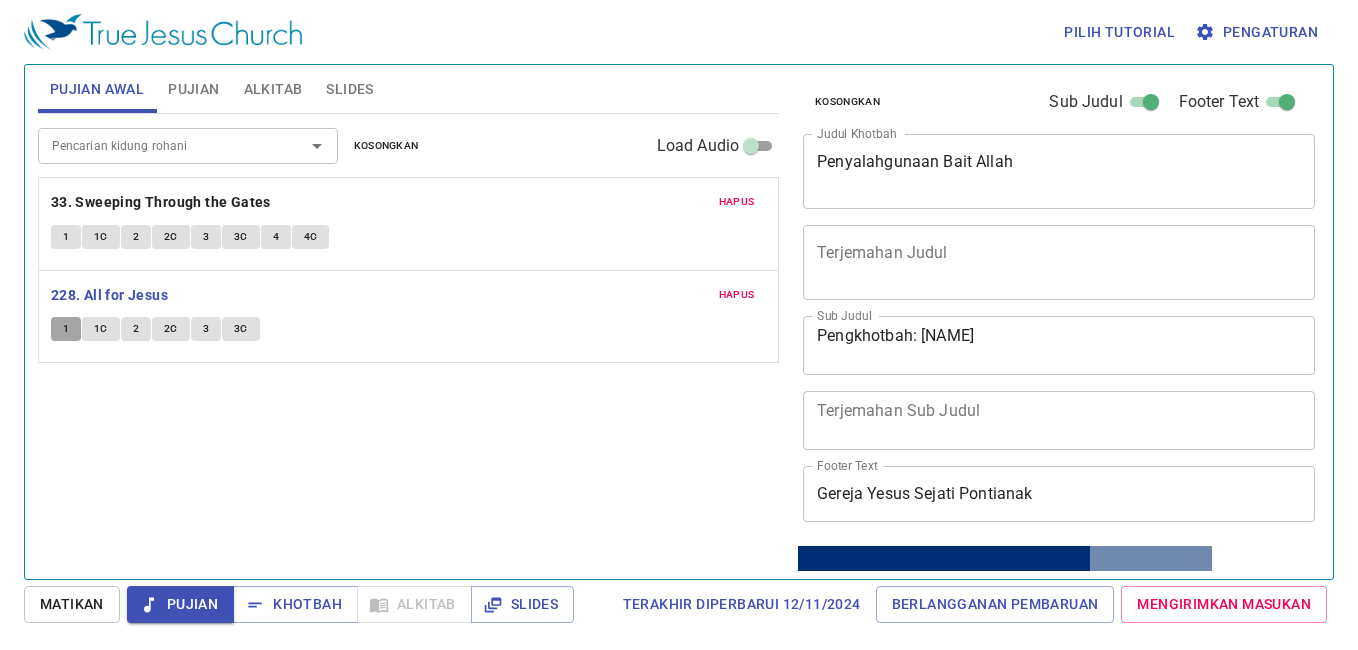 click on "1" at bounding box center (66, 329) 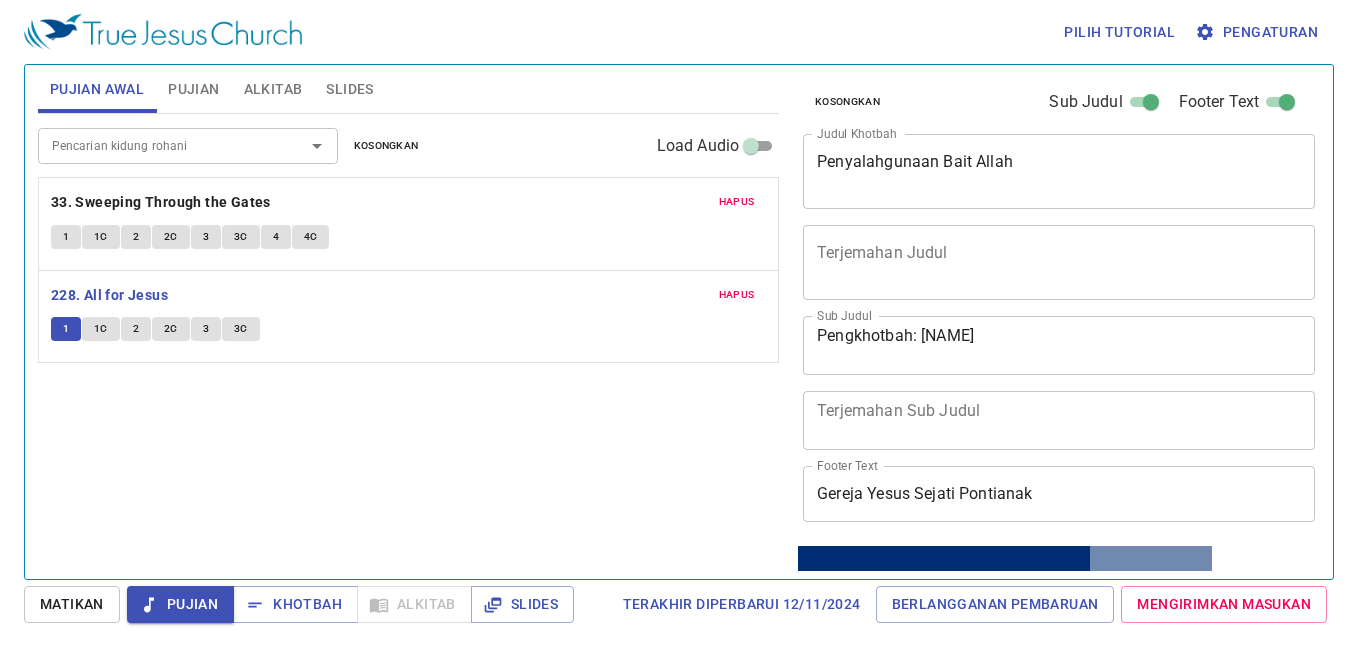 type 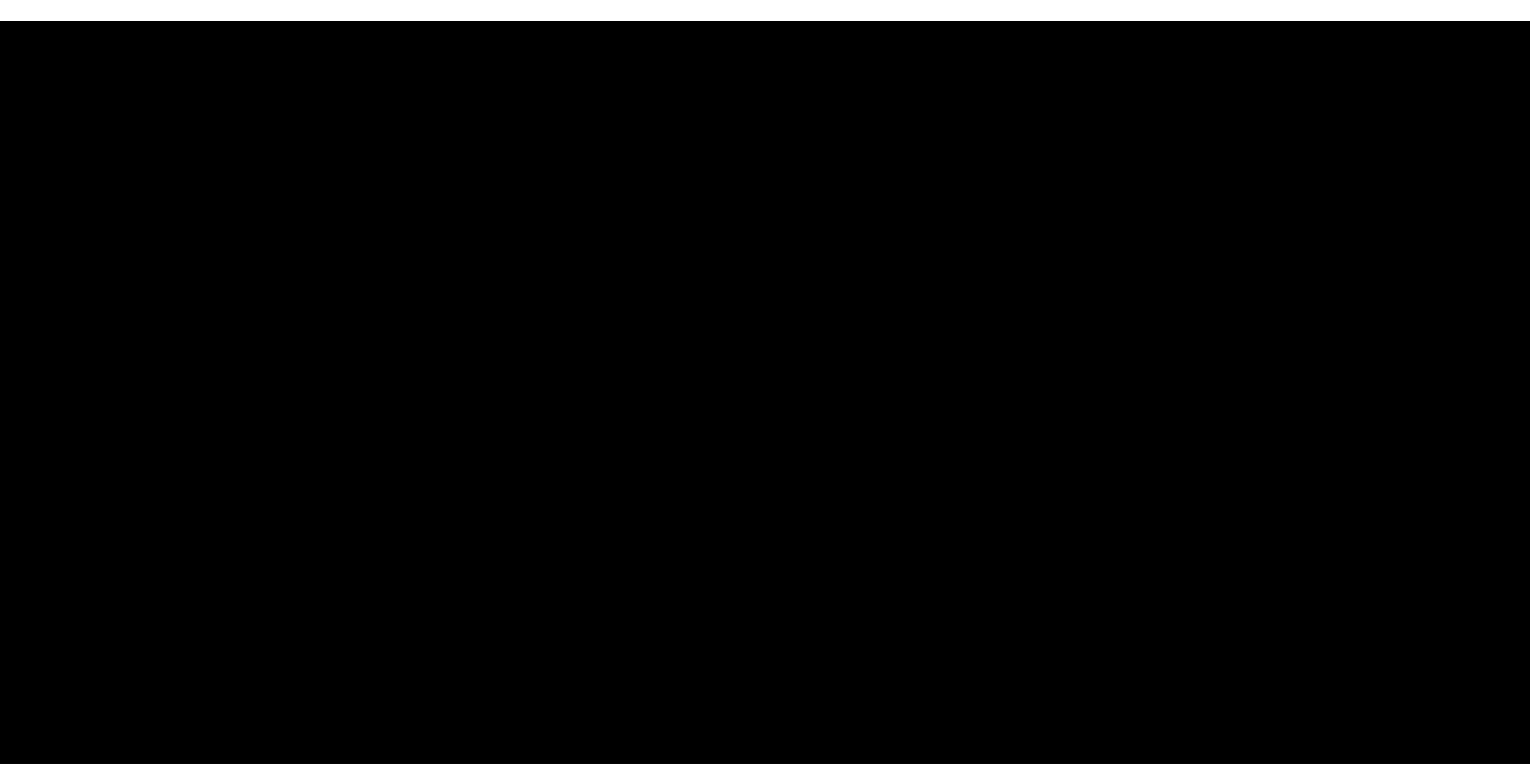 scroll, scrollTop: 0, scrollLeft: 0, axis: both 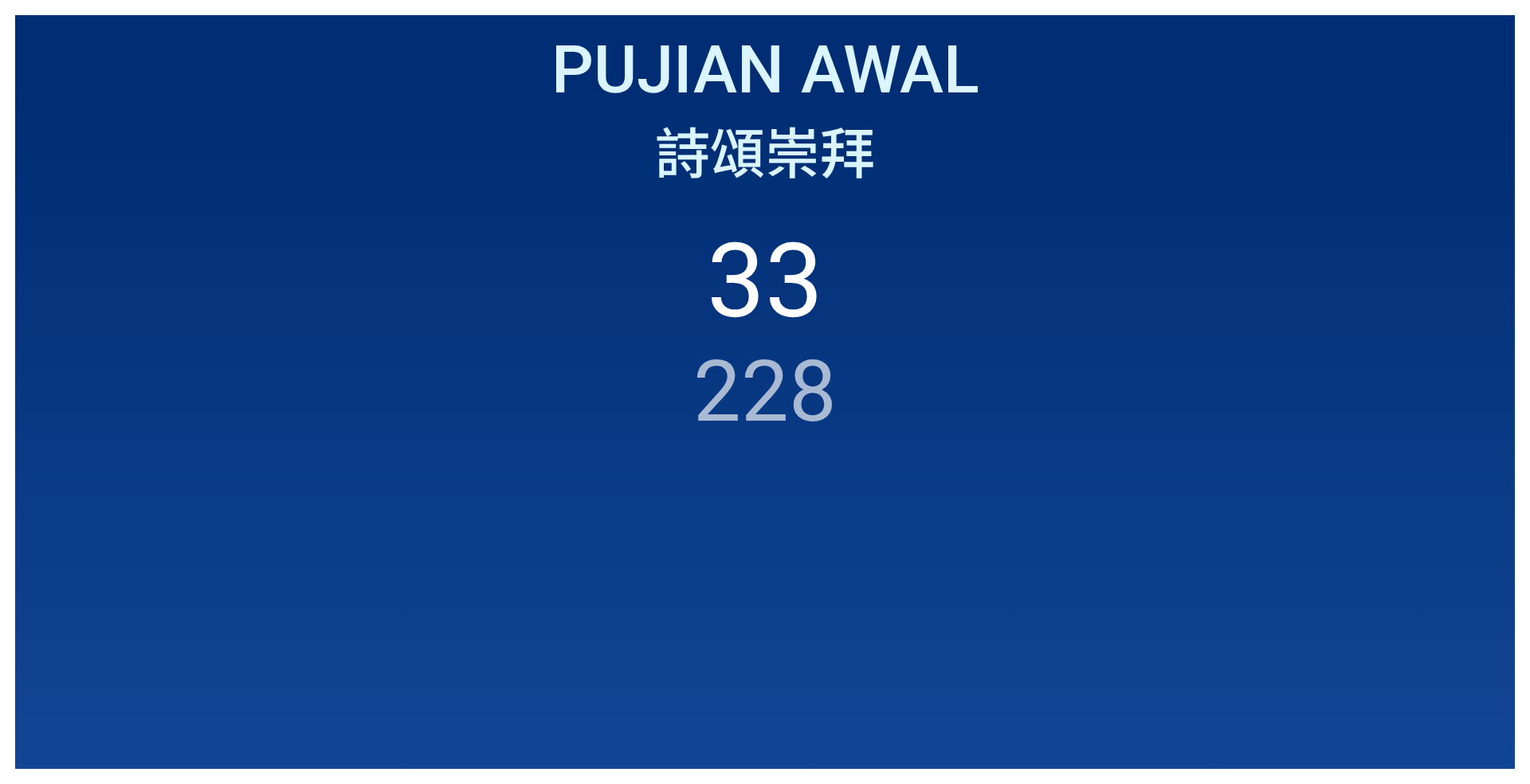 click on "33 228" at bounding box center [765, 479] 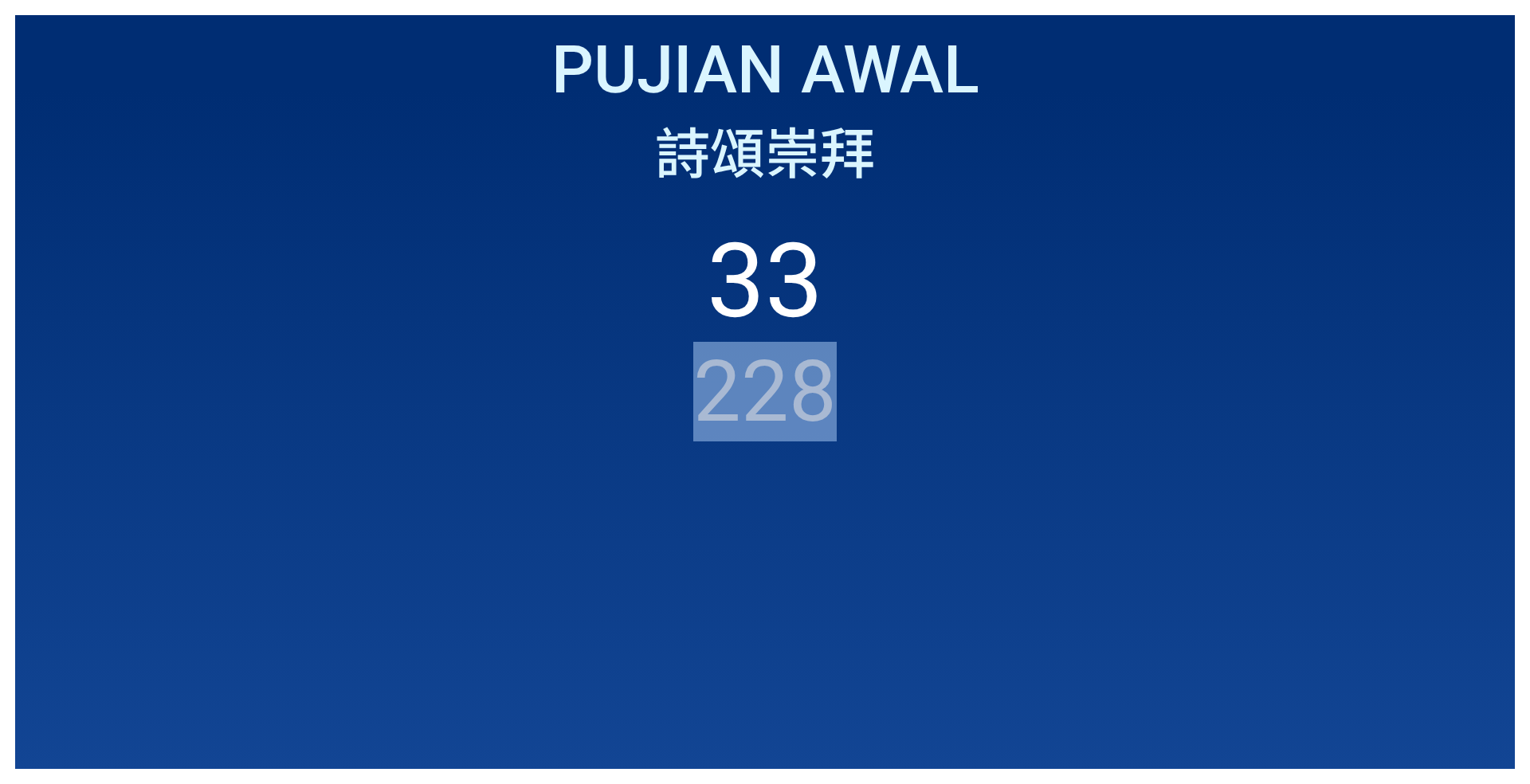 click on "33 228" at bounding box center [765, 479] 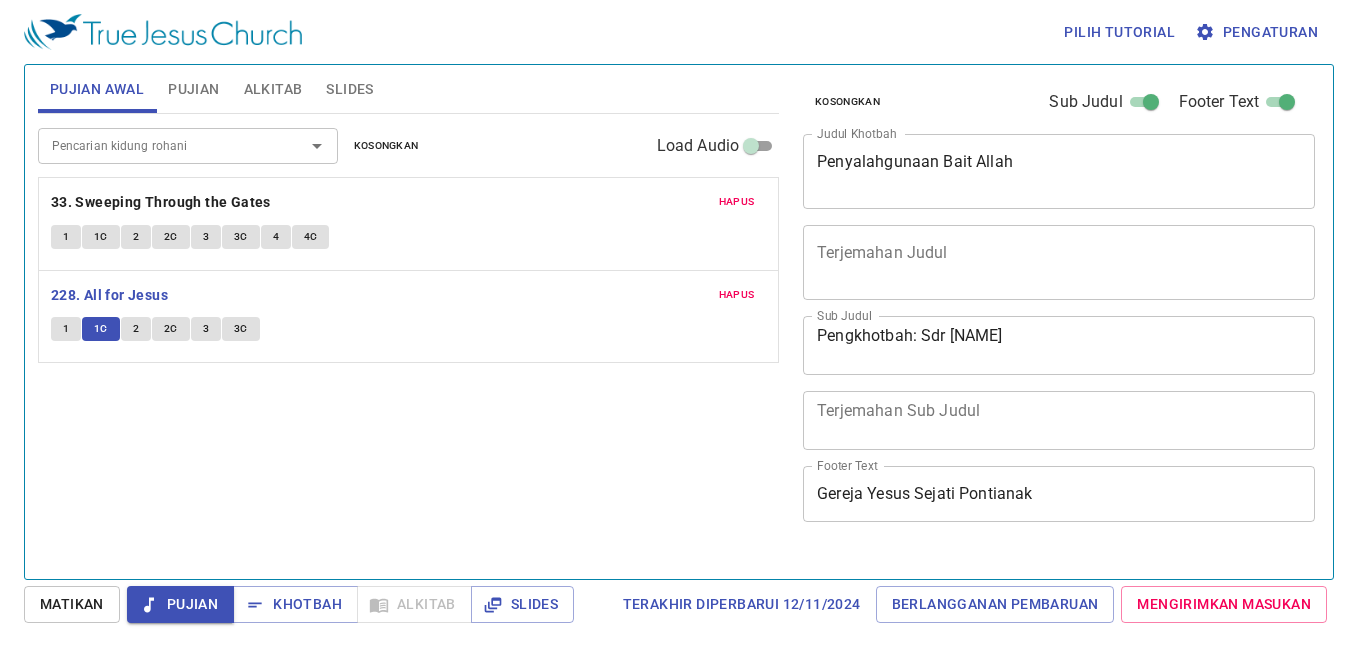 scroll, scrollTop: 0, scrollLeft: 0, axis: both 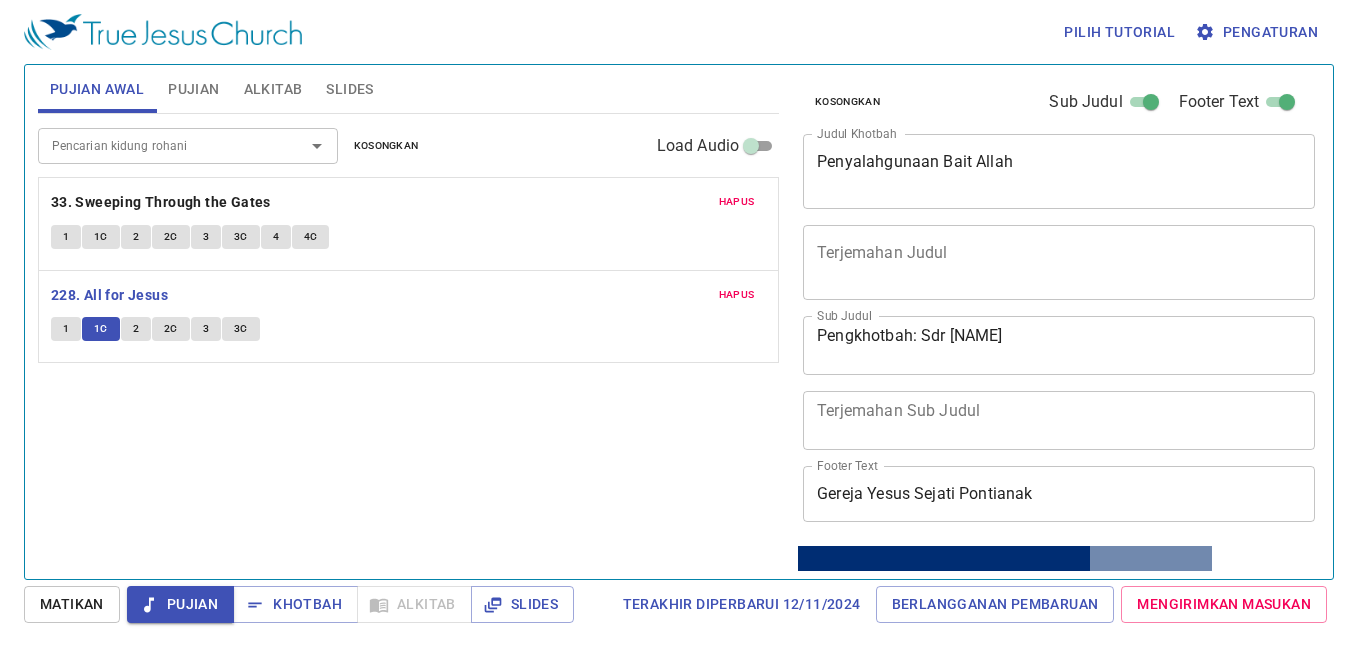 type 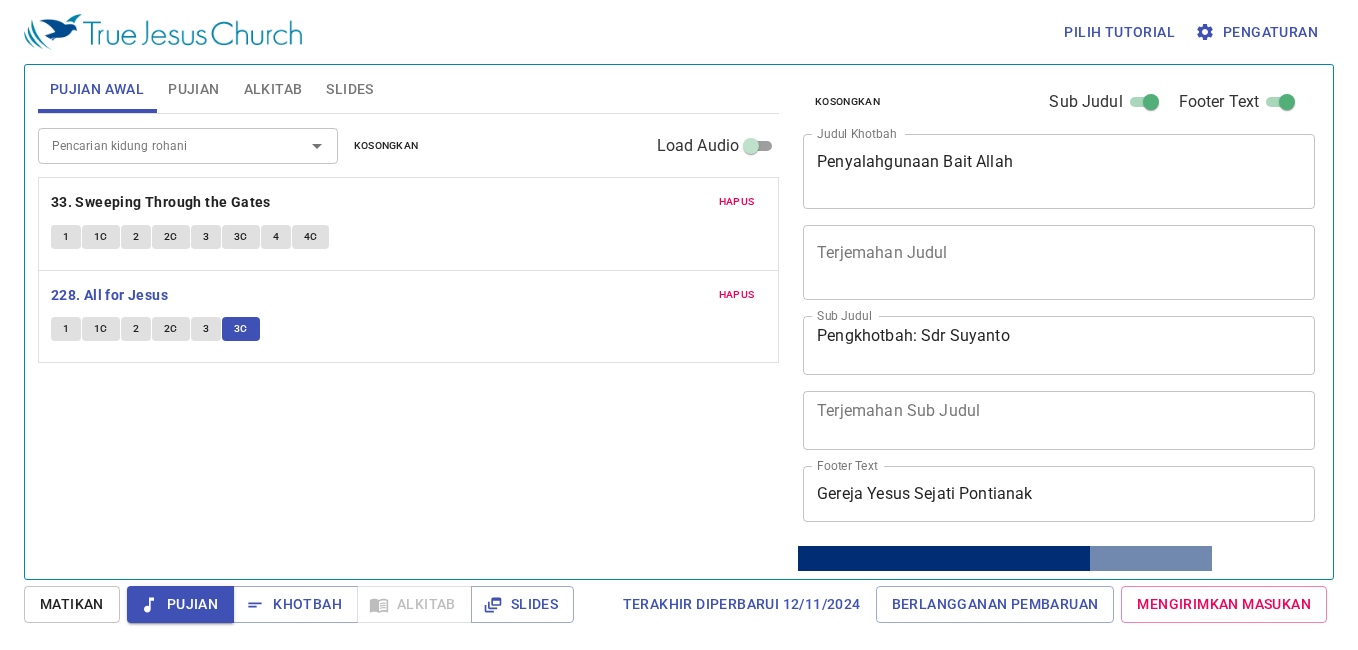 scroll, scrollTop: 0, scrollLeft: 0, axis: both 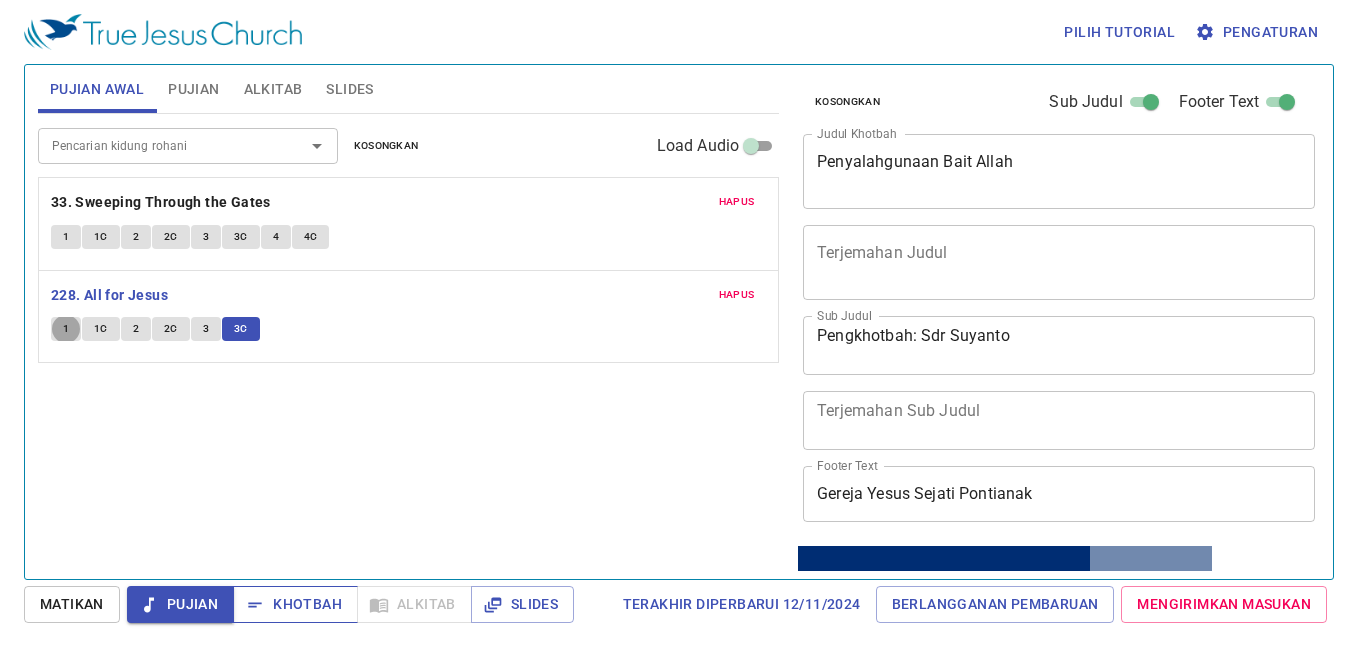 click on "Khotbah" at bounding box center [295, 604] 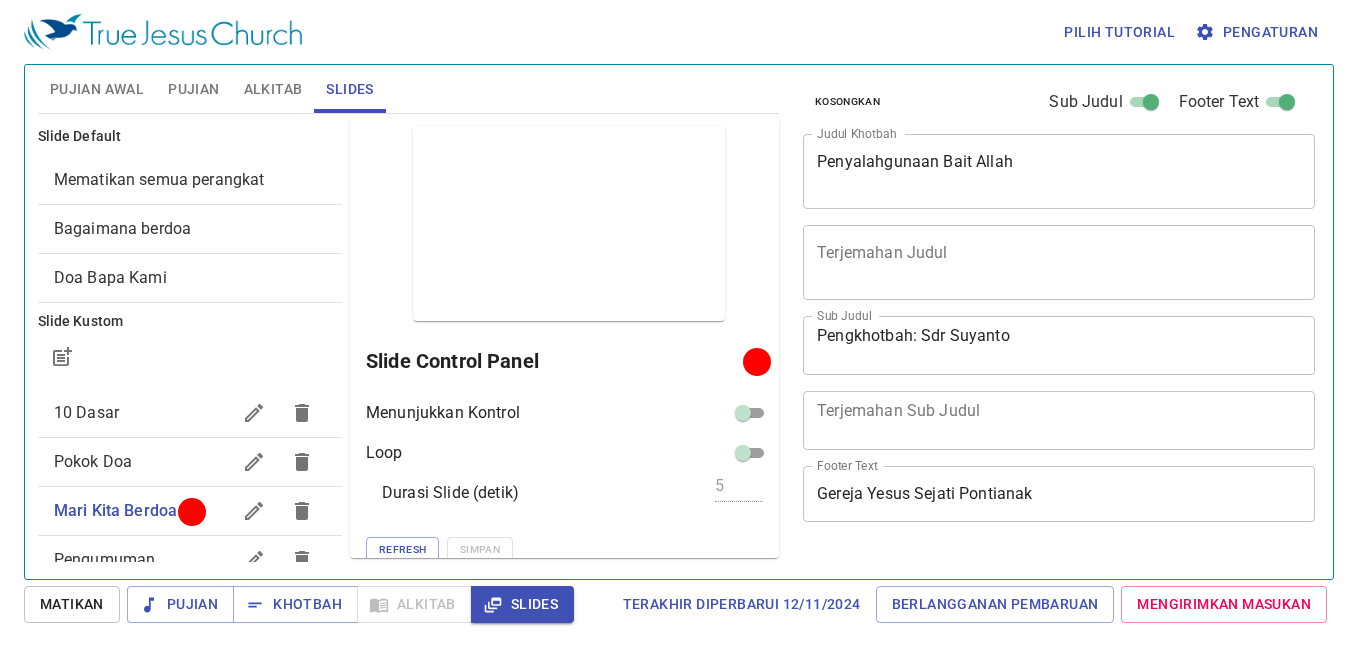 scroll, scrollTop: 0, scrollLeft: 0, axis: both 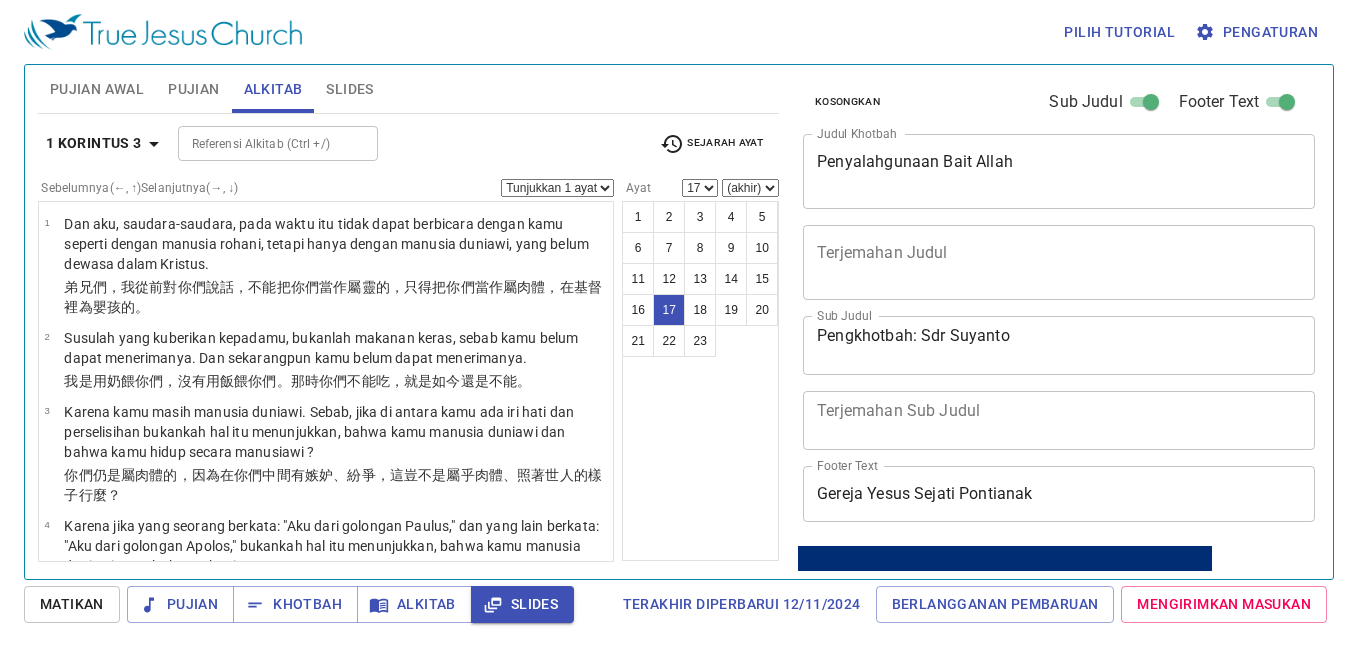click on "Penyalahgunaan Bait Allah  x Judul Khotbah" at bounding box center [1059, 171] 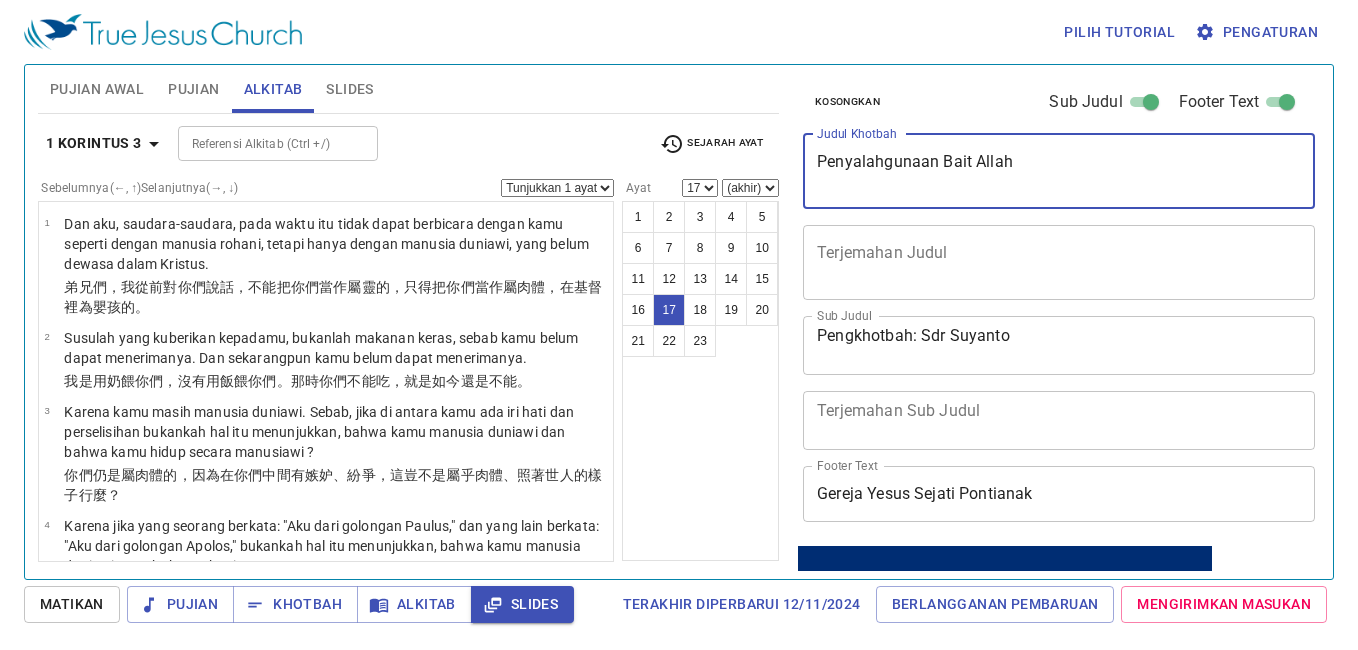 scroll, scrollTop: 1156, scrollLeft: 0, axis: vertical 